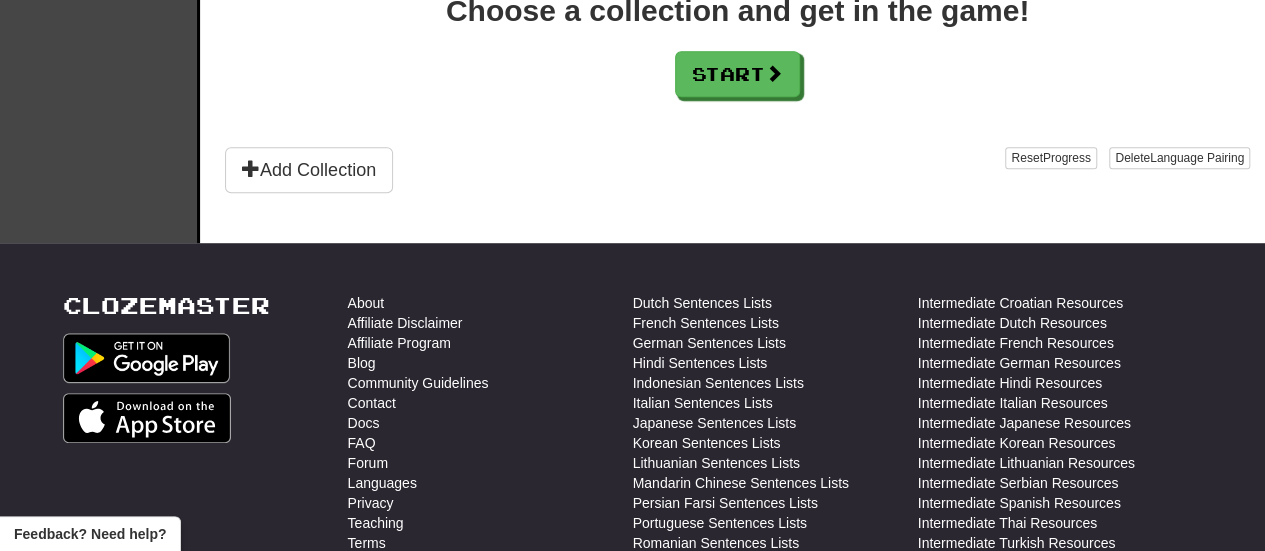 scroll, scrollTop: 600, scrollLeft: 0, axis: vertical 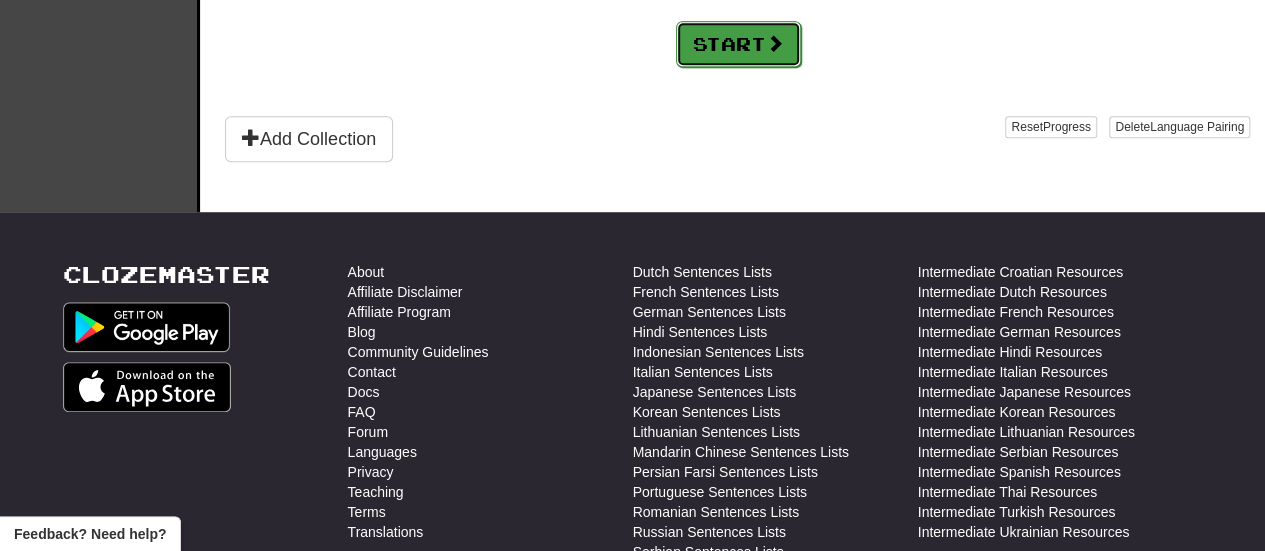 click on "Start" at bounding box center [738, 44] 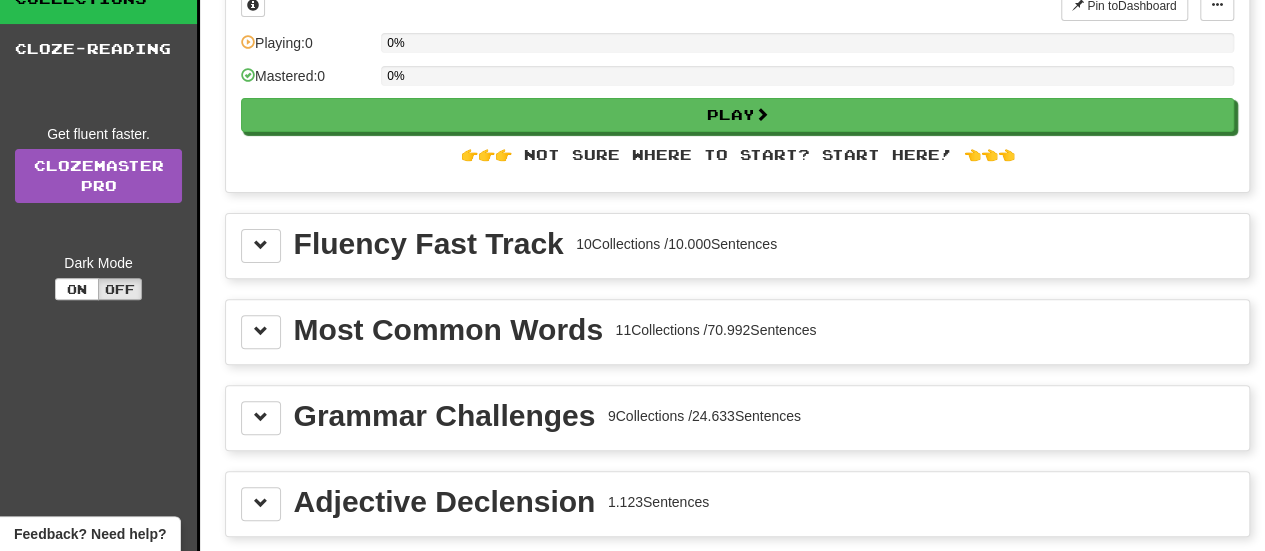 scroll, scrollTop: 200, scrollLeft: 0, axis: vertical 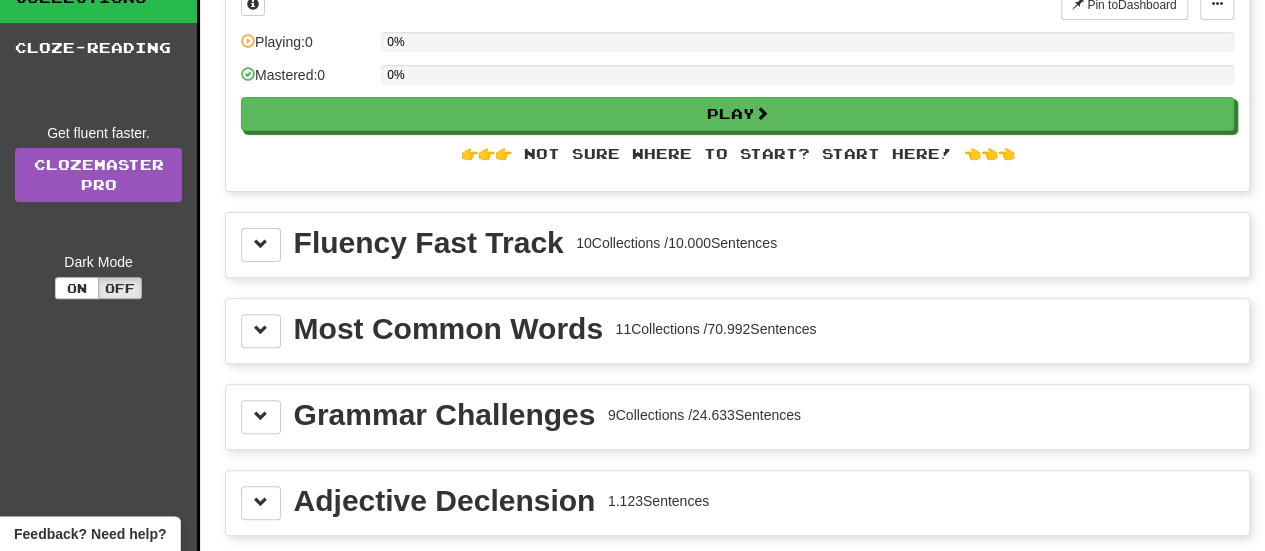 click on "Fluency Fast Track" at bounding box center (429, 243) 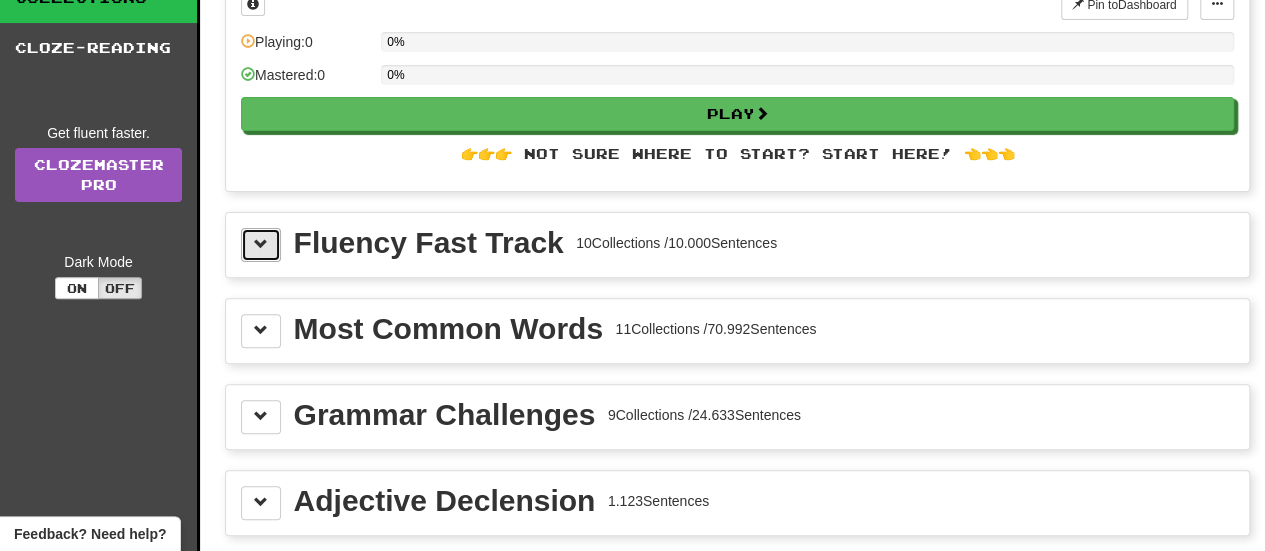 click at bounding box center [261, 244] 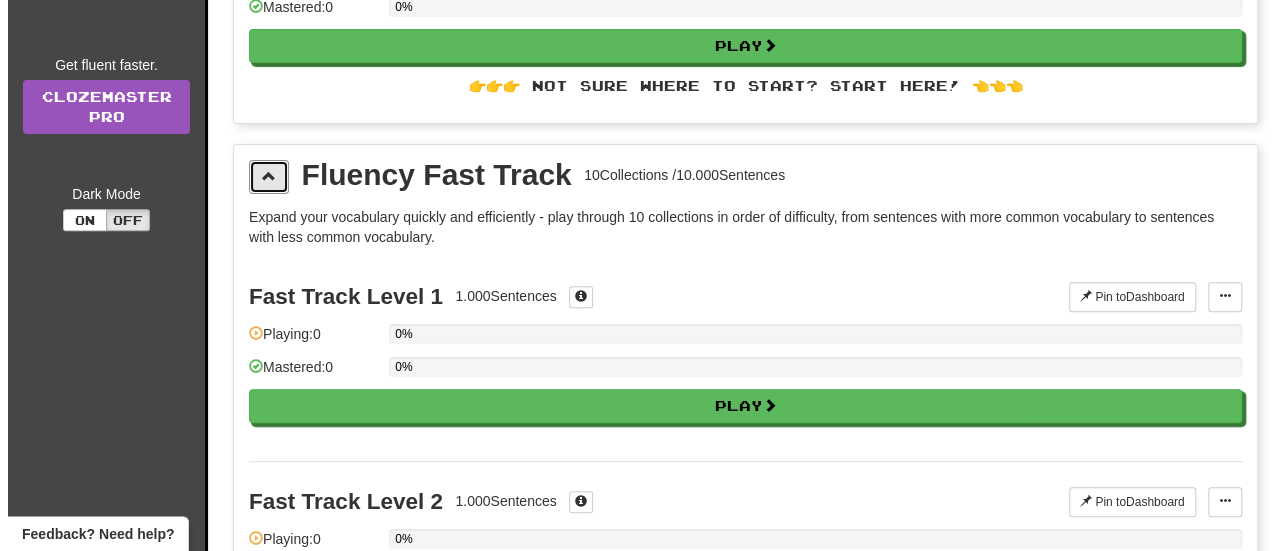 scroll, scrollTop: 300, scrollLeft: 0, axis: vertical 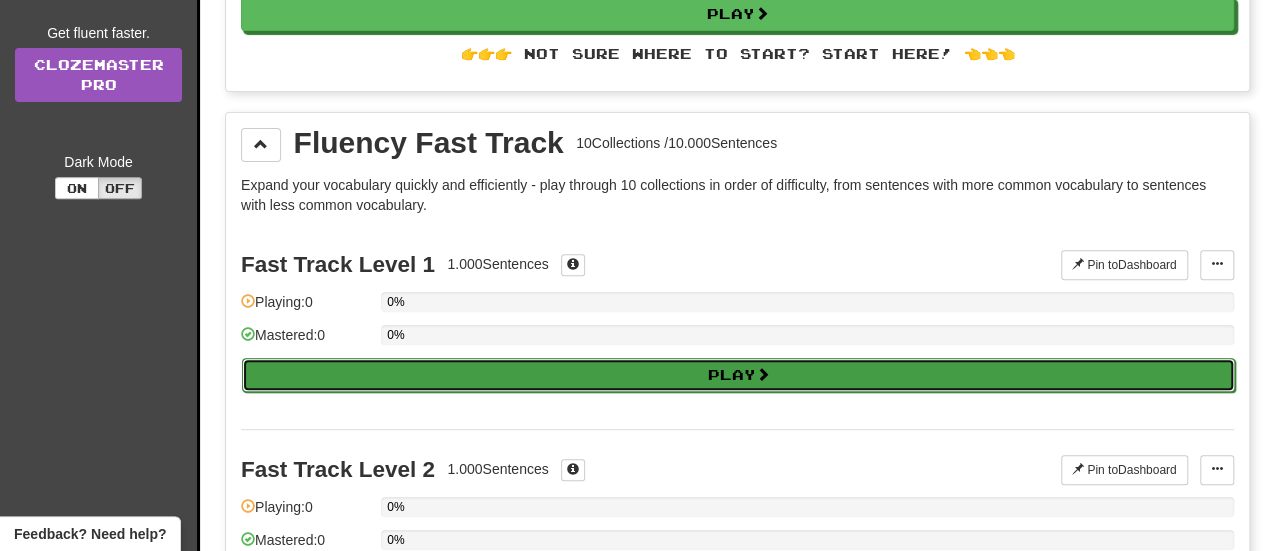click on "Play" at bounding box center [738, 375] 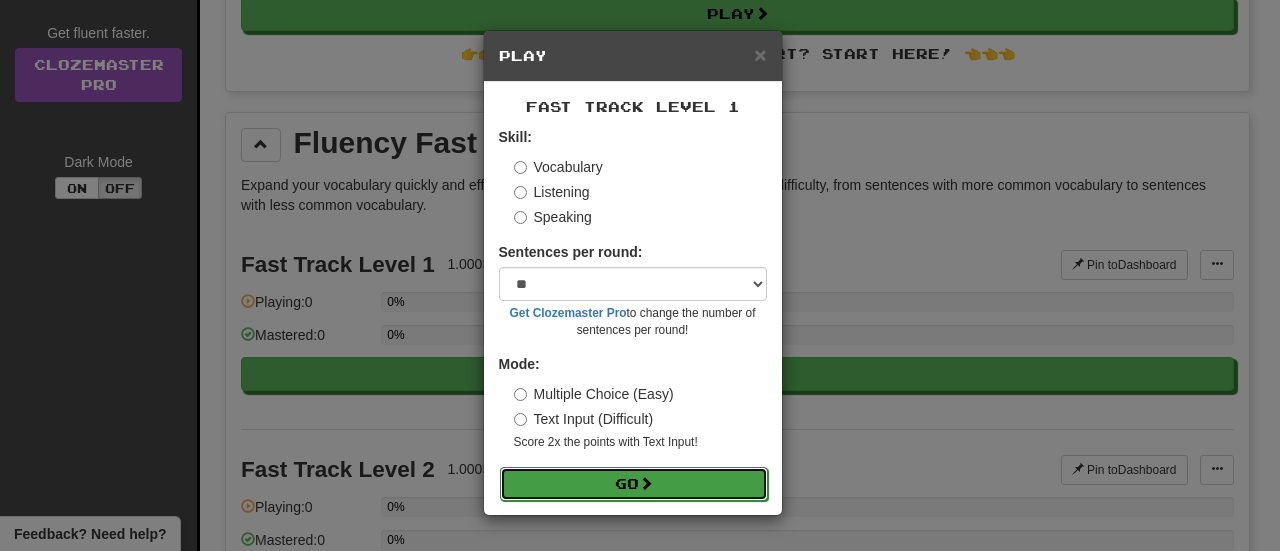 drag, startPoint x: 652, startPoint y: 489, endPoint x: 641, endPoint y: 479, distance: 14.866069 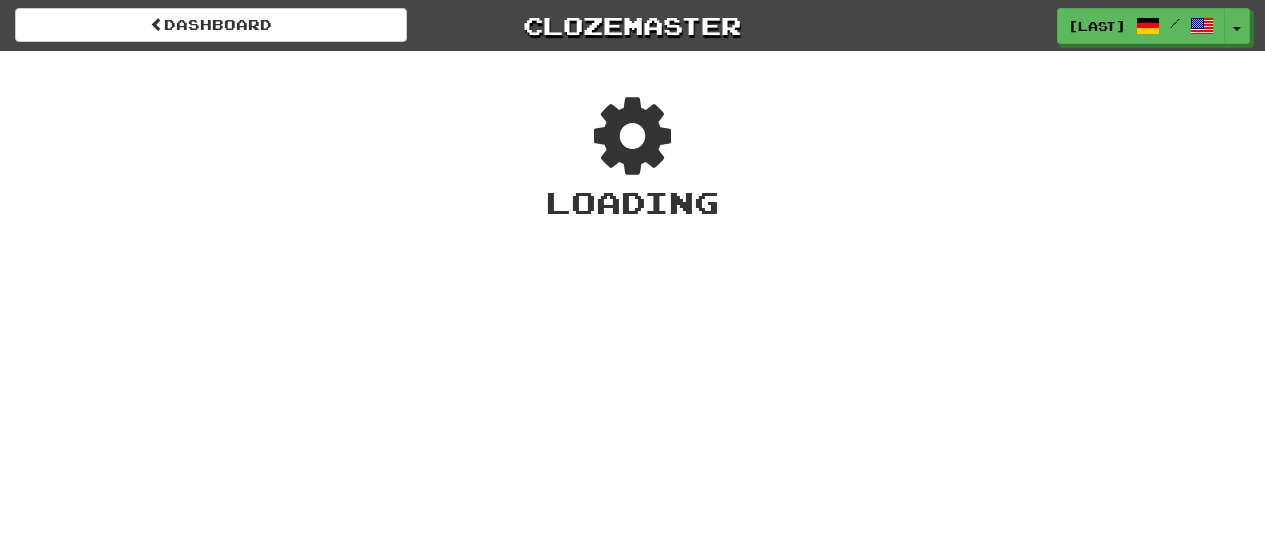 scroll, scrollTop: 0, scrollLeft: 0, axis: both 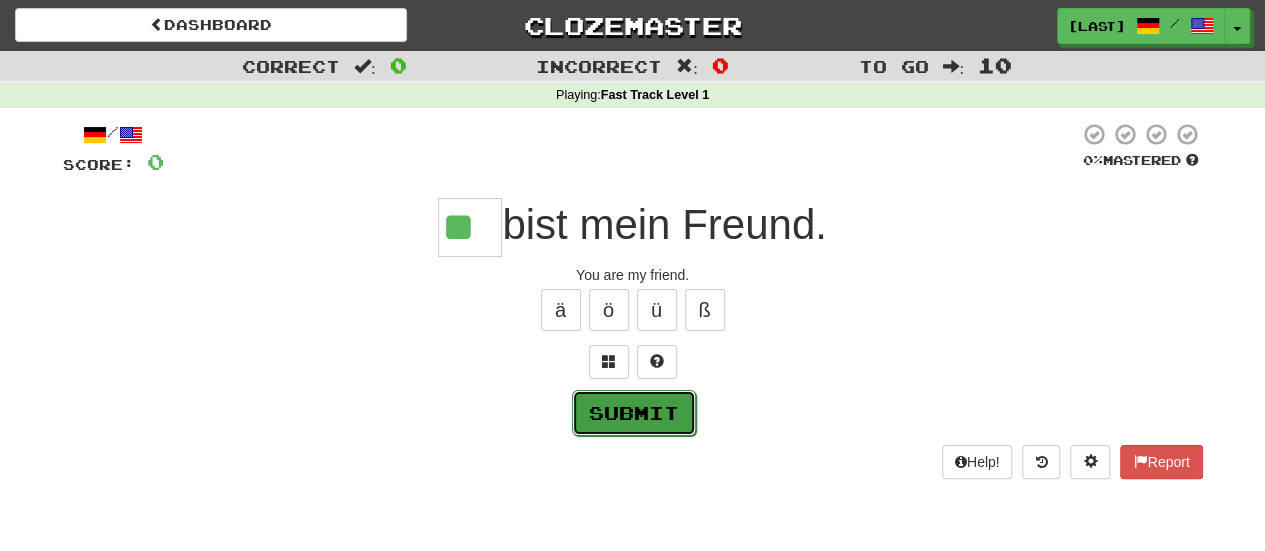 click on "Submit" at bounding box center (634, 413) 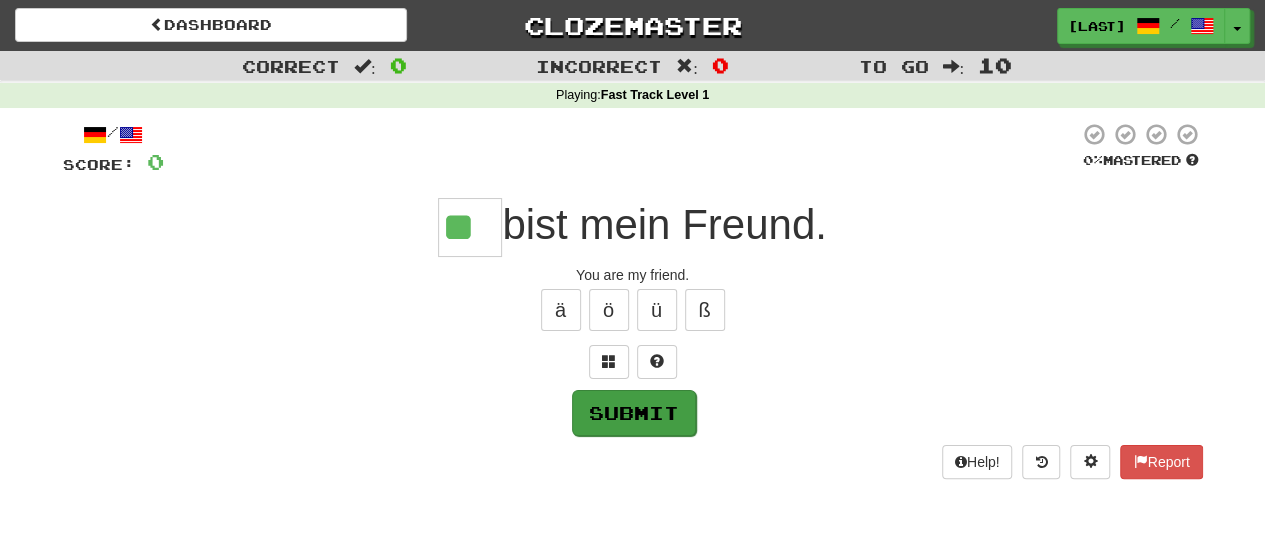 type on "**" 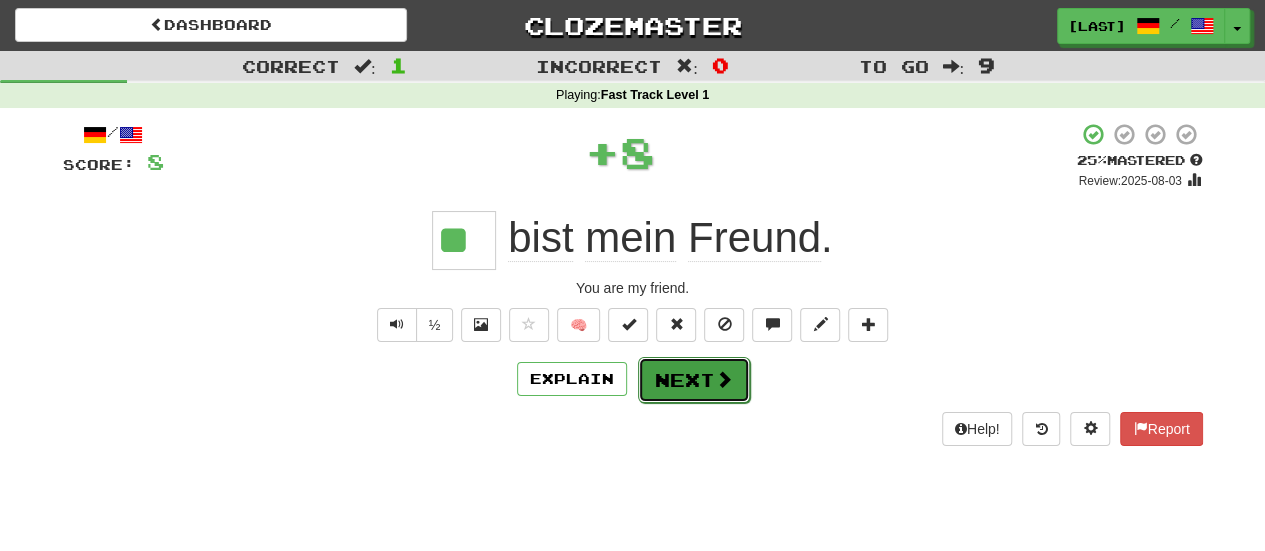 click on "Next" at bounding box center (694, 380) 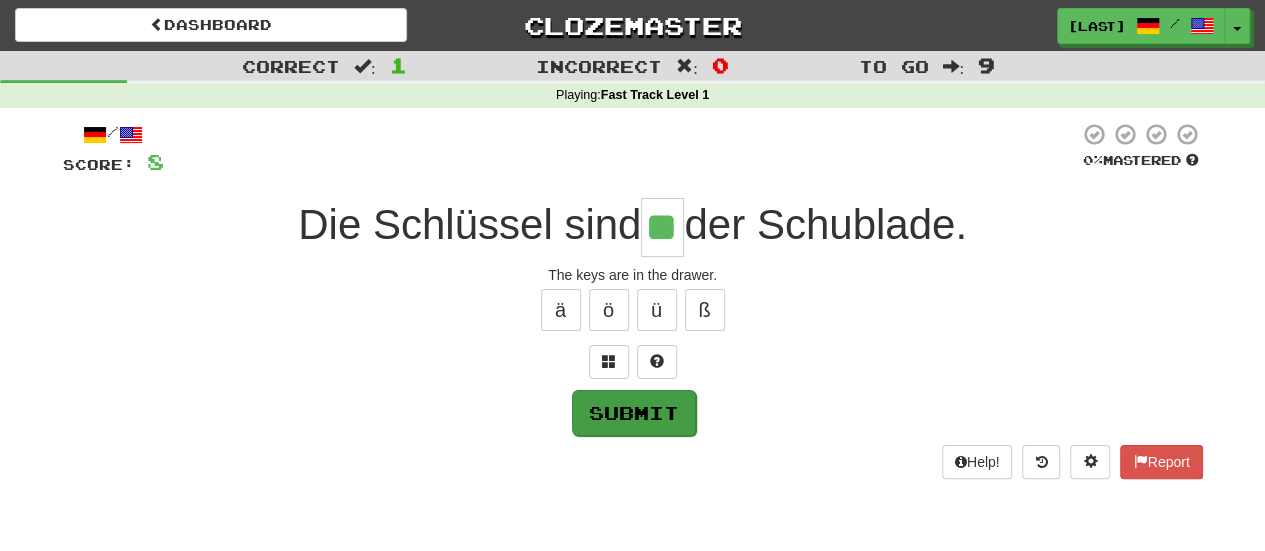 type on "**" 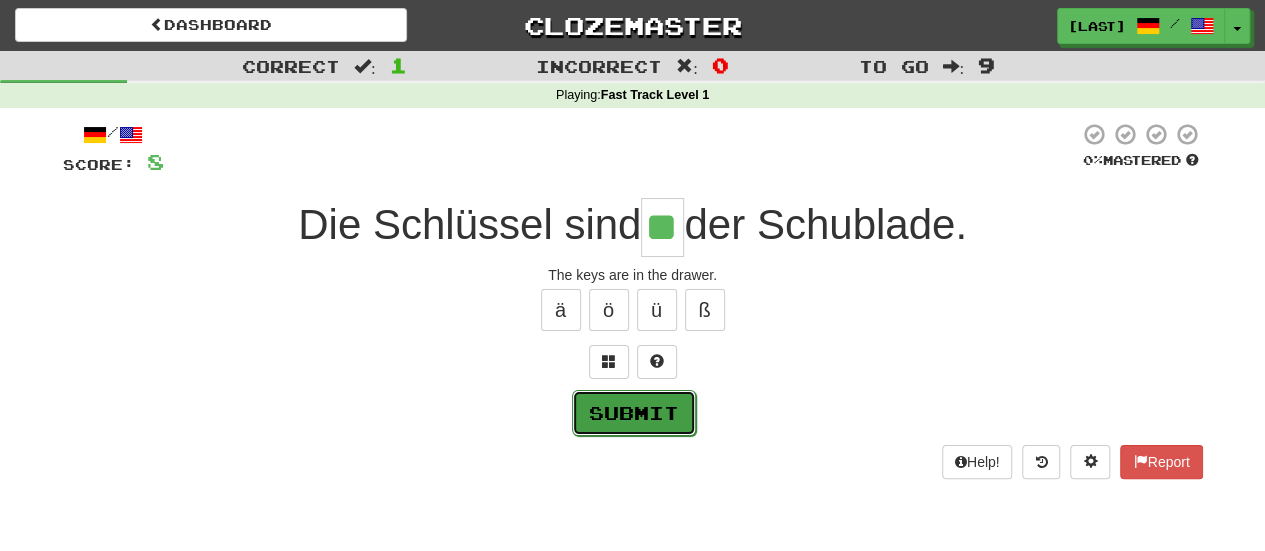 click on "Submit" at bounding box center (634, 413) 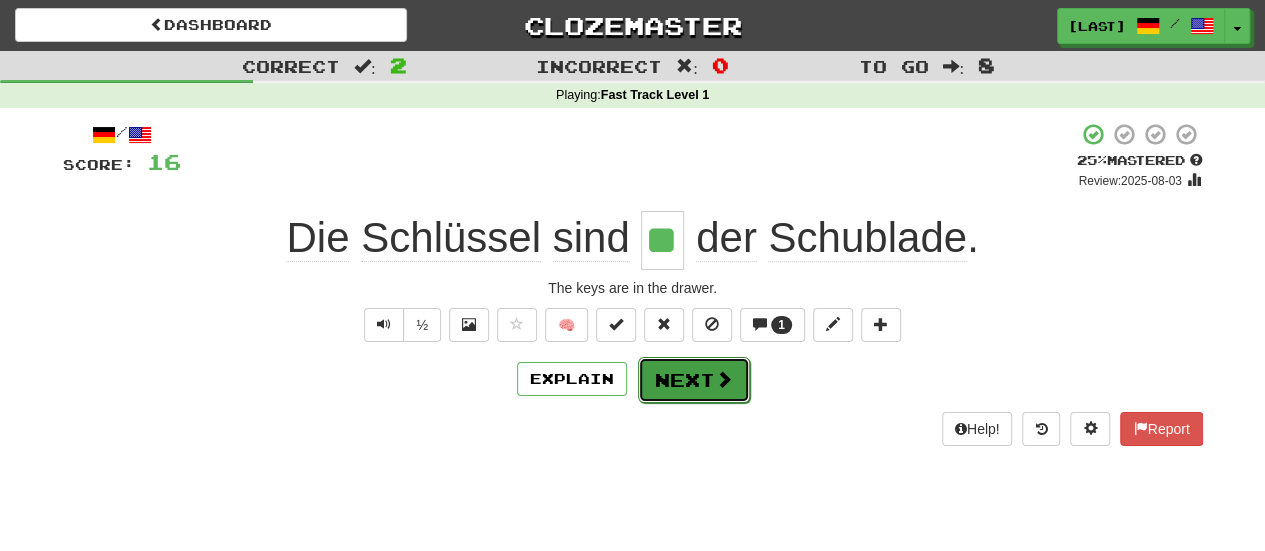 click on "Next" at bounding box center [694, 380] 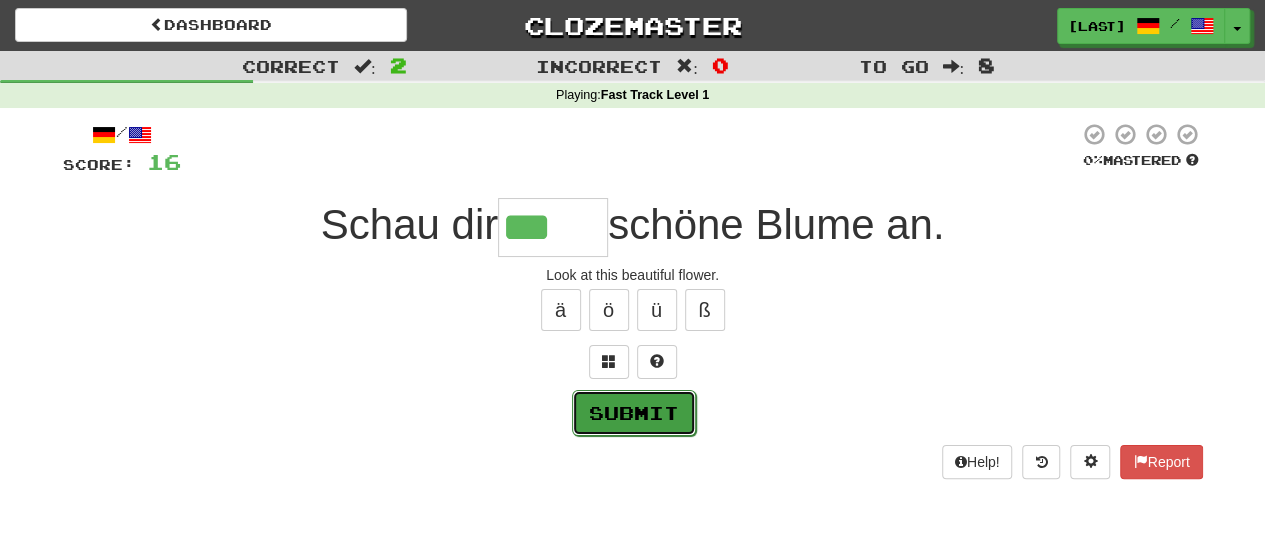 click on "Submit" at bounding box center (634, 413) 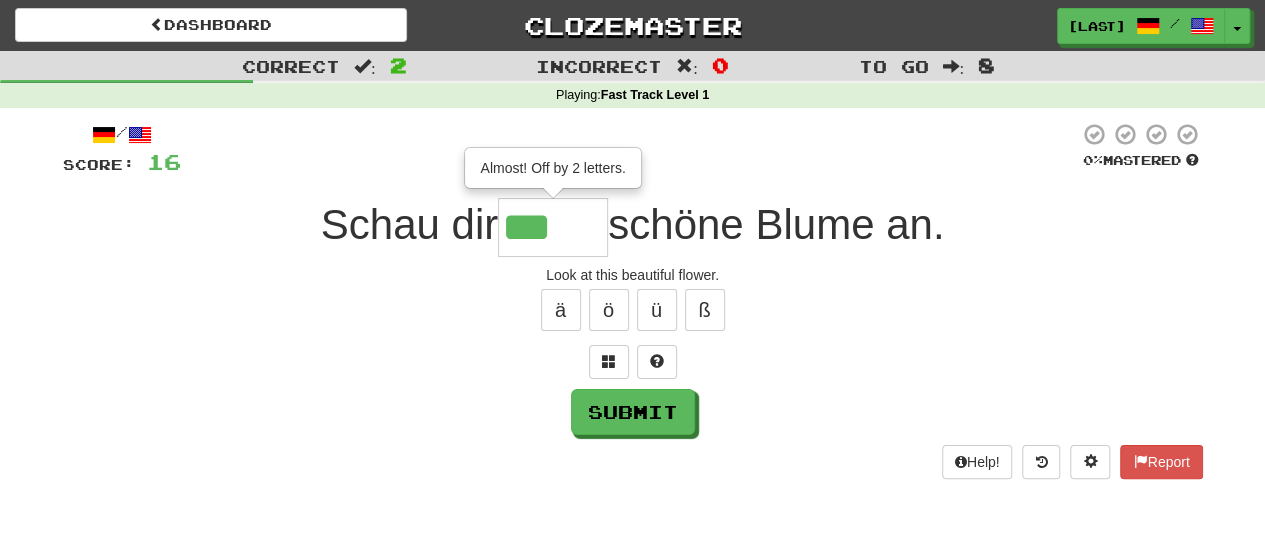 click on "***" at bounding box center [553, 227] 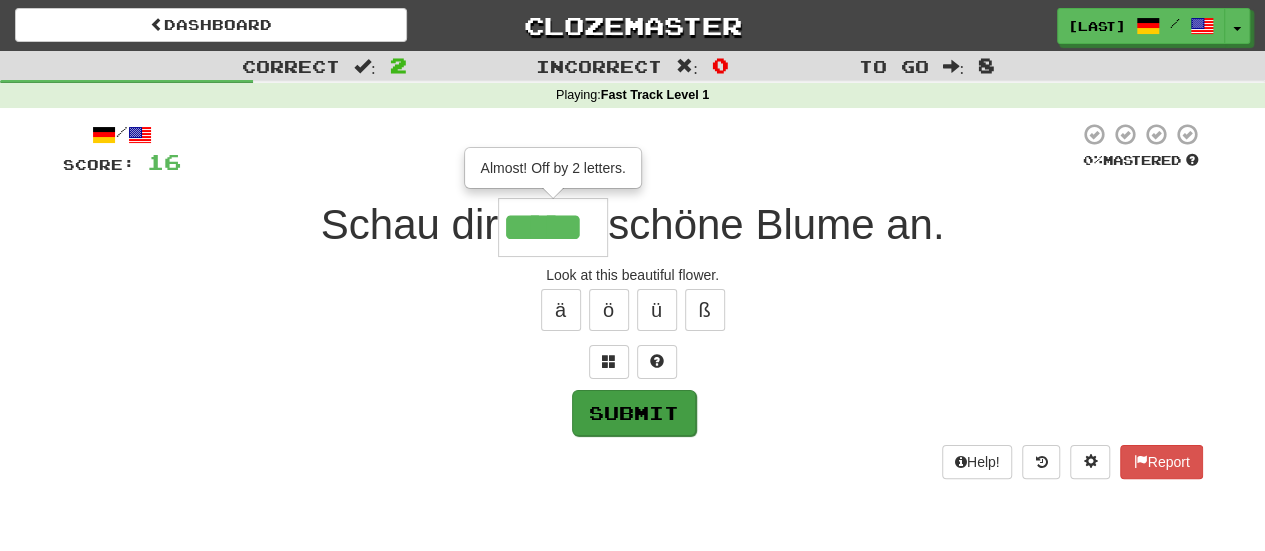 type on "*****" 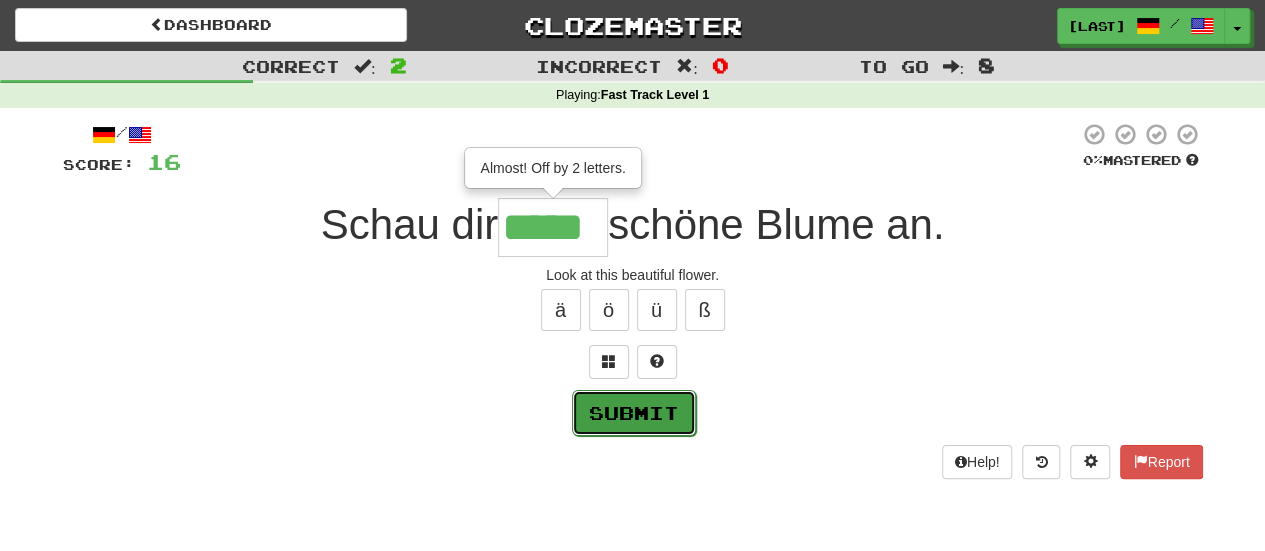 click on "Submit" at bounding box center [634, 413] 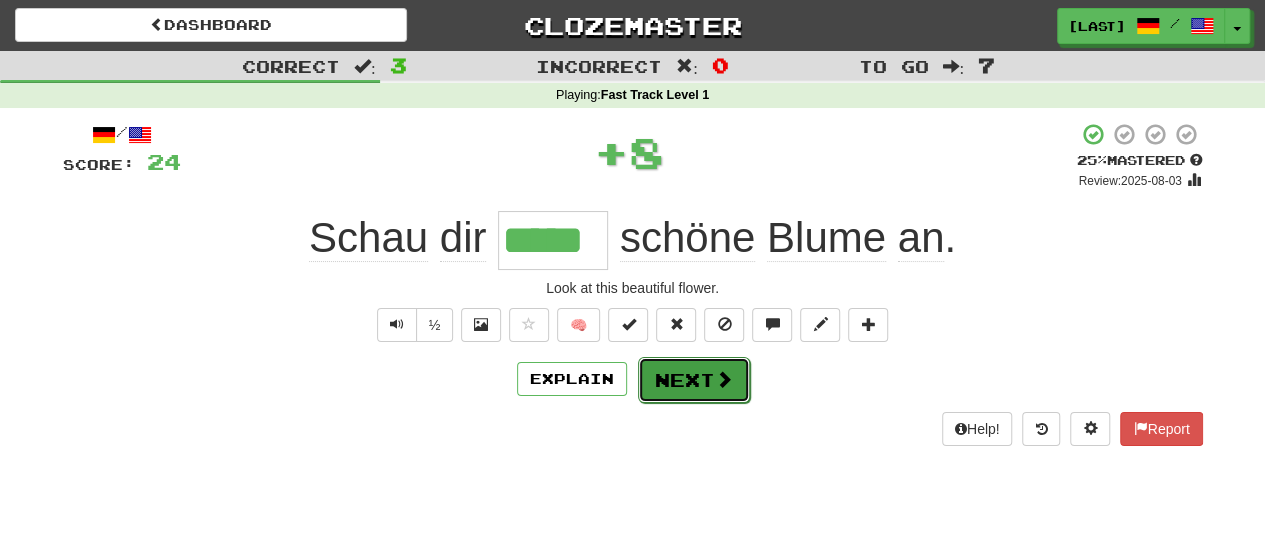 click on "Next" at bounding box center (694, 380) 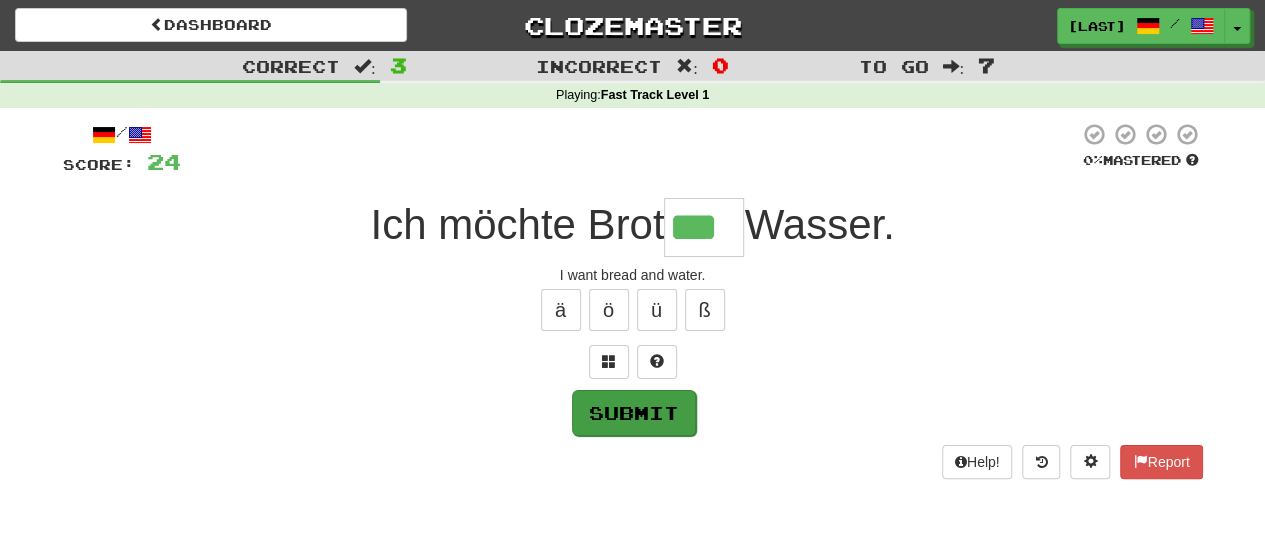 type on "***" 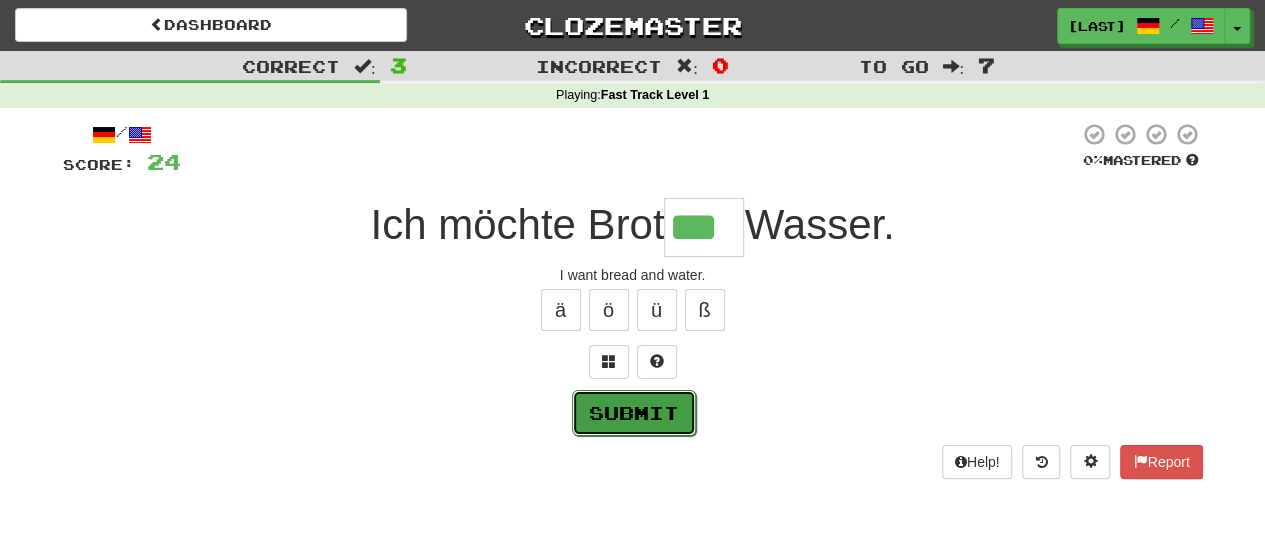 click on "Submit" at bounding box center [634, 413] 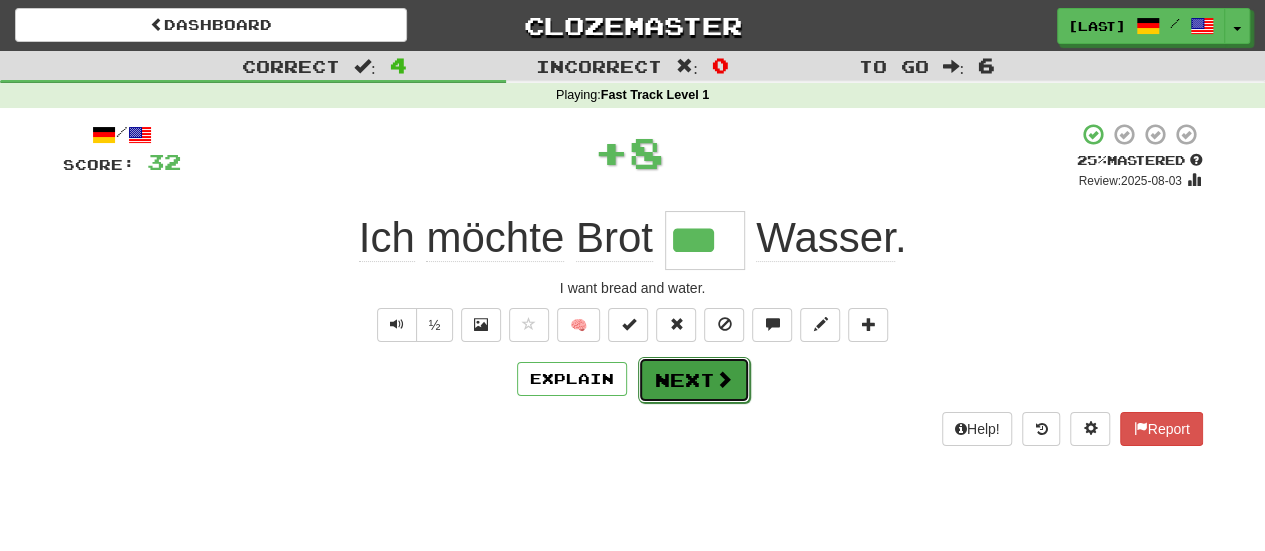 click on "Next" at bounding box center [694, 380] 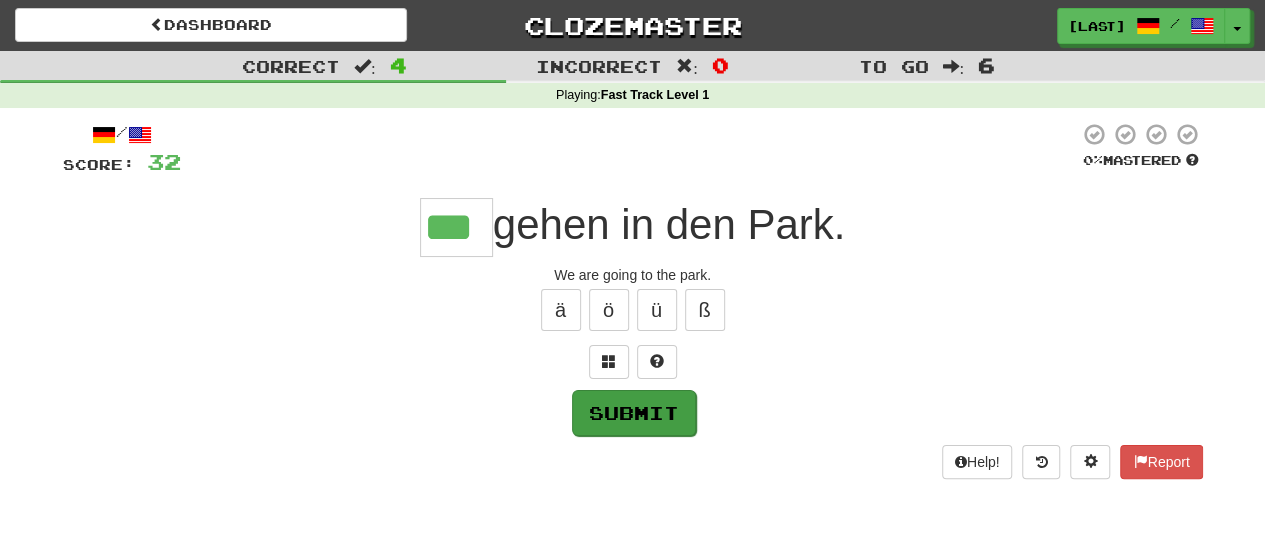 type on "***" 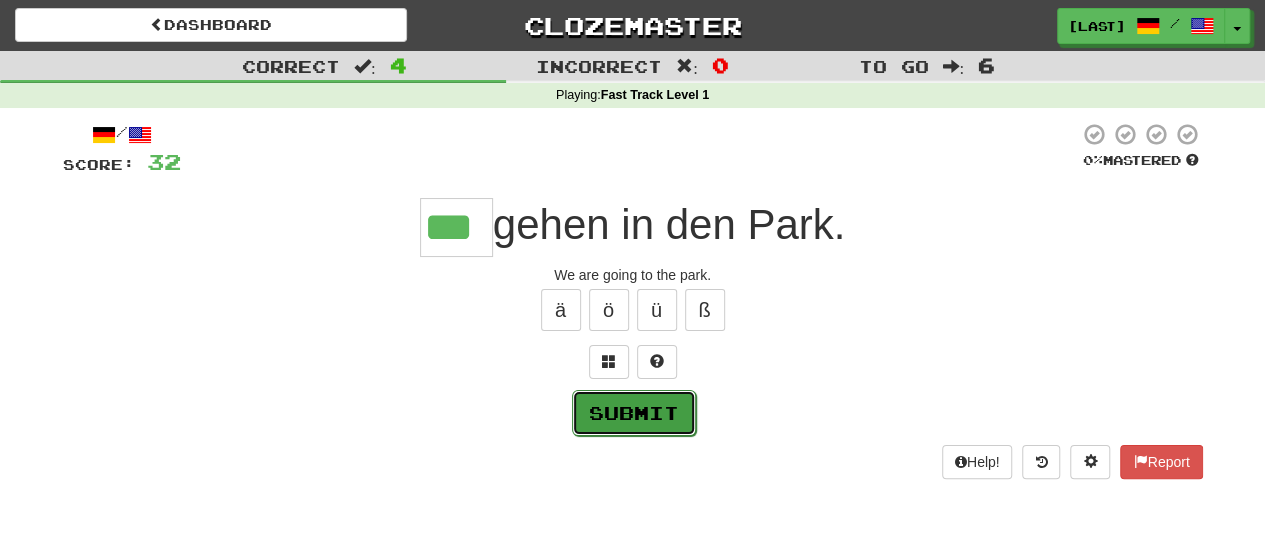 click on "Submit" at bounding box center (634, 413) 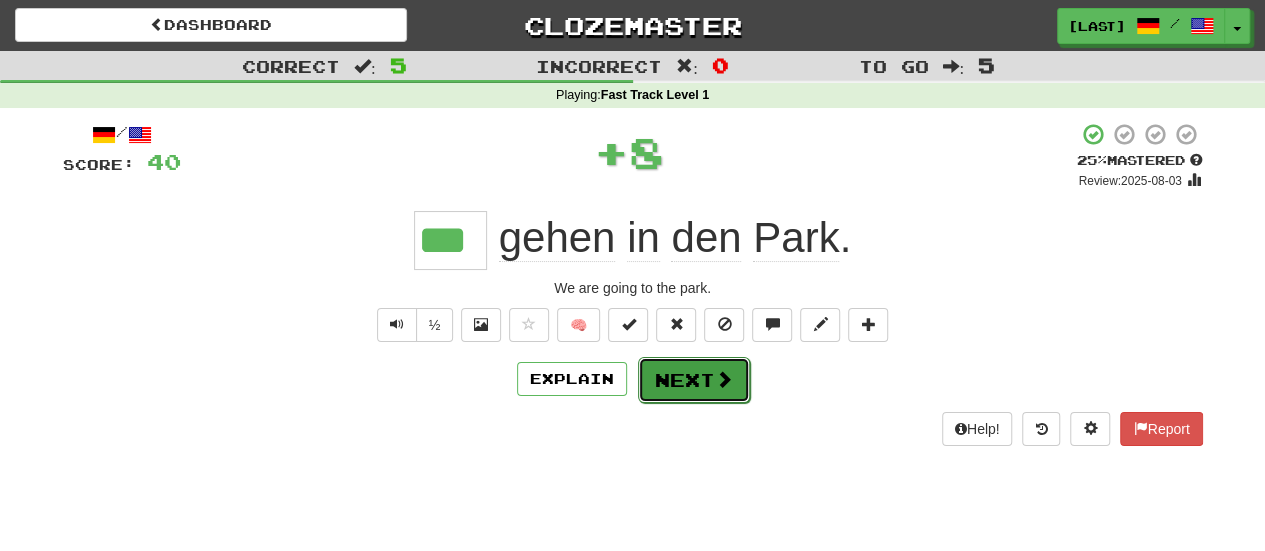 click on "Next" at bounding box center [694, 380] 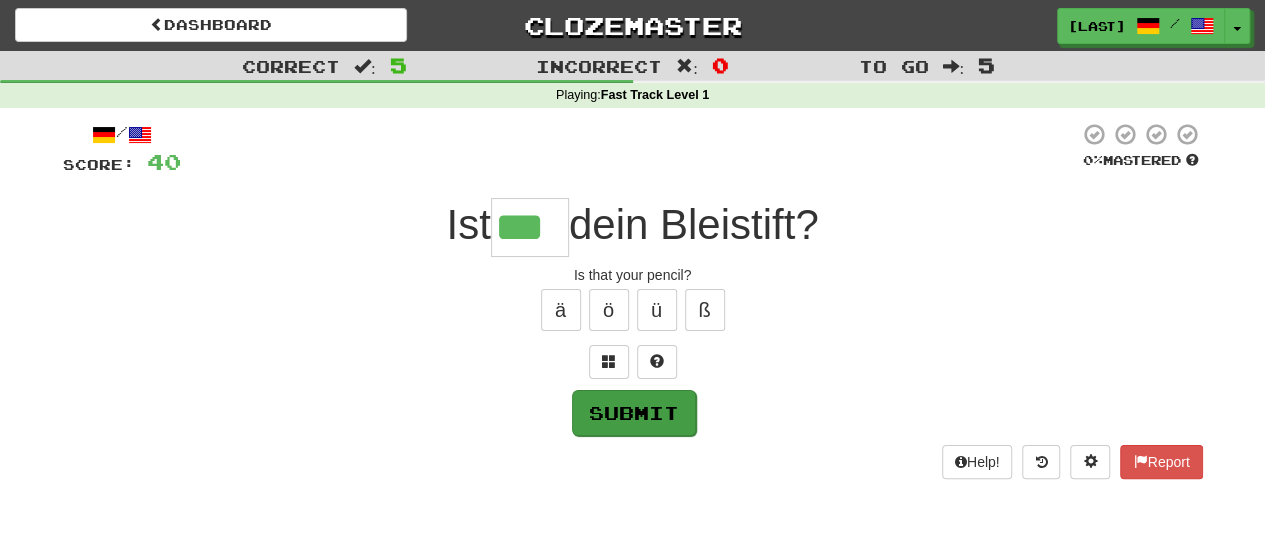 type on "***" 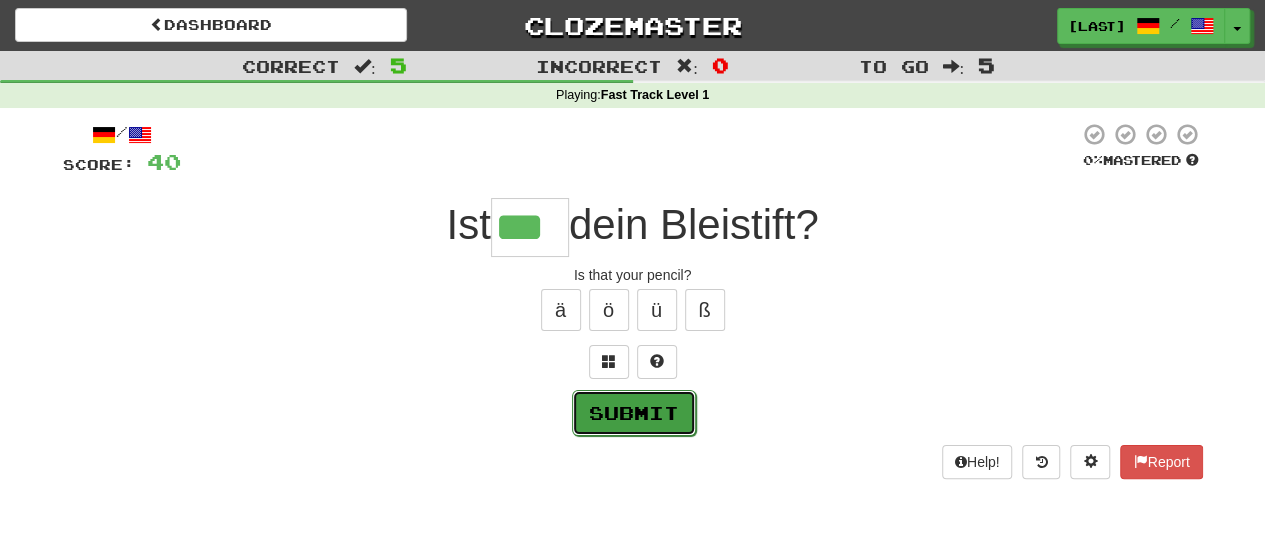click on "Submit" at bounding box center [634, 413] 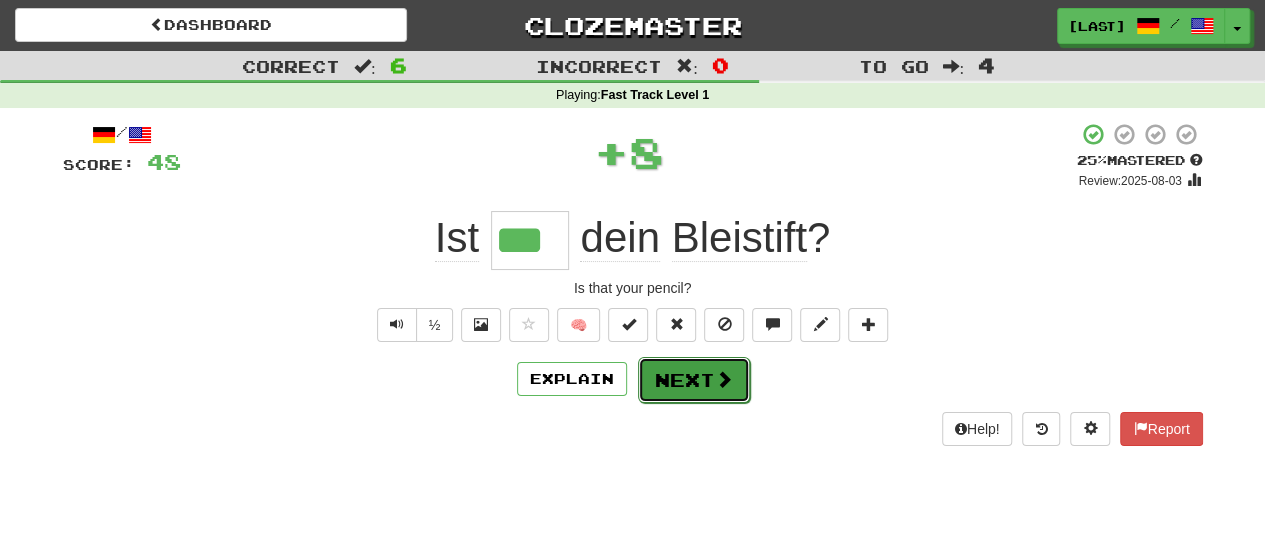 click at bounding box center (724, 379) 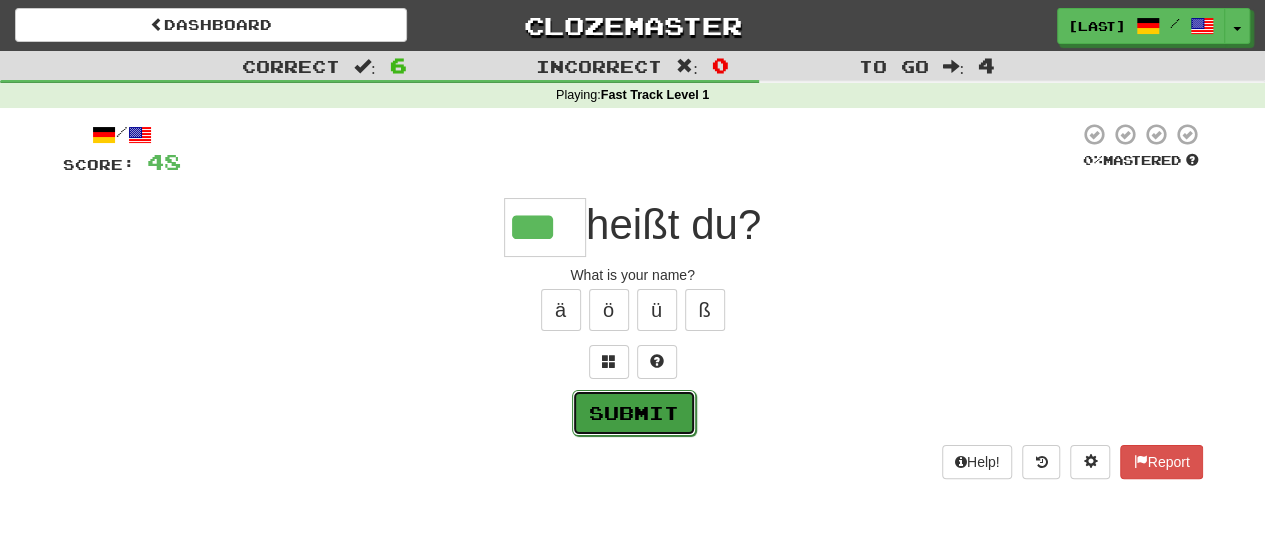 click on "Submit" at bounding box center [634, 413] 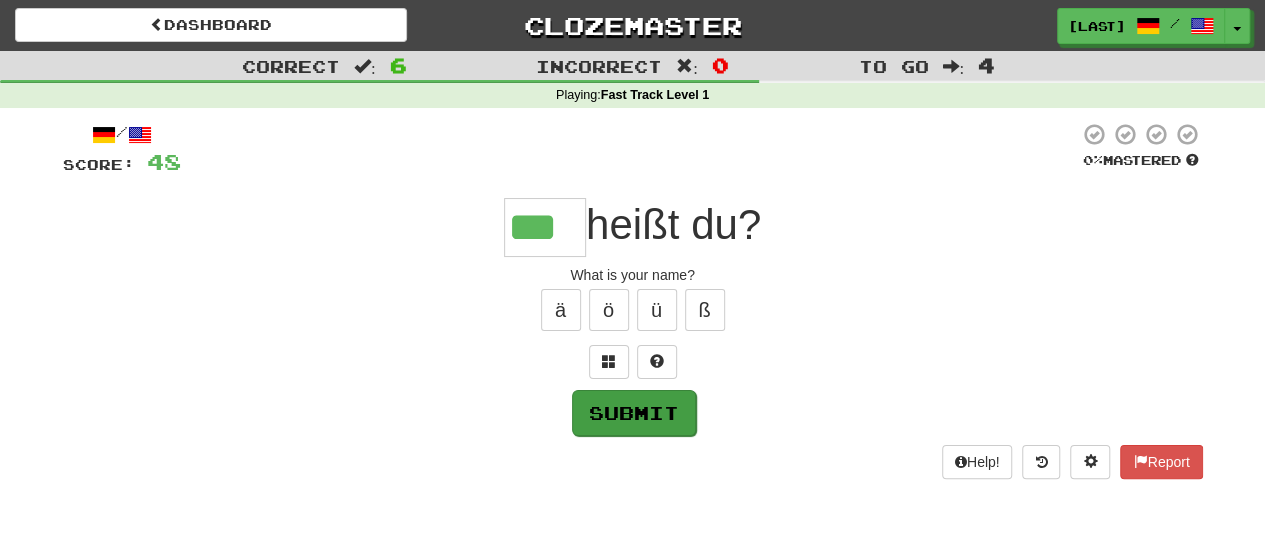 type on "***" 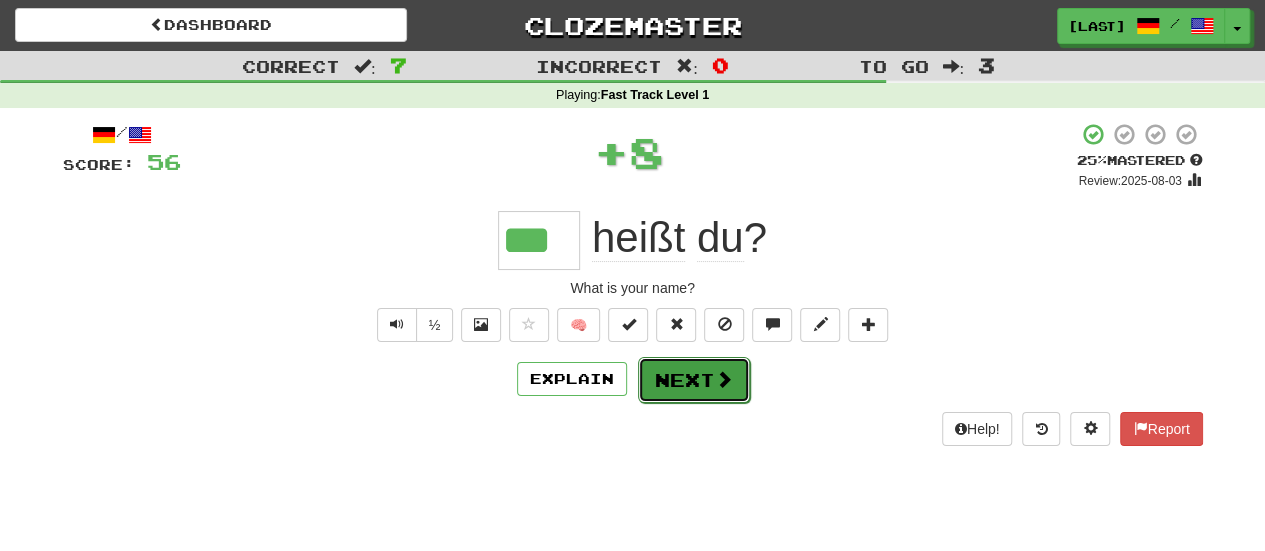 click on "Next" at bounding box center [694, 380] 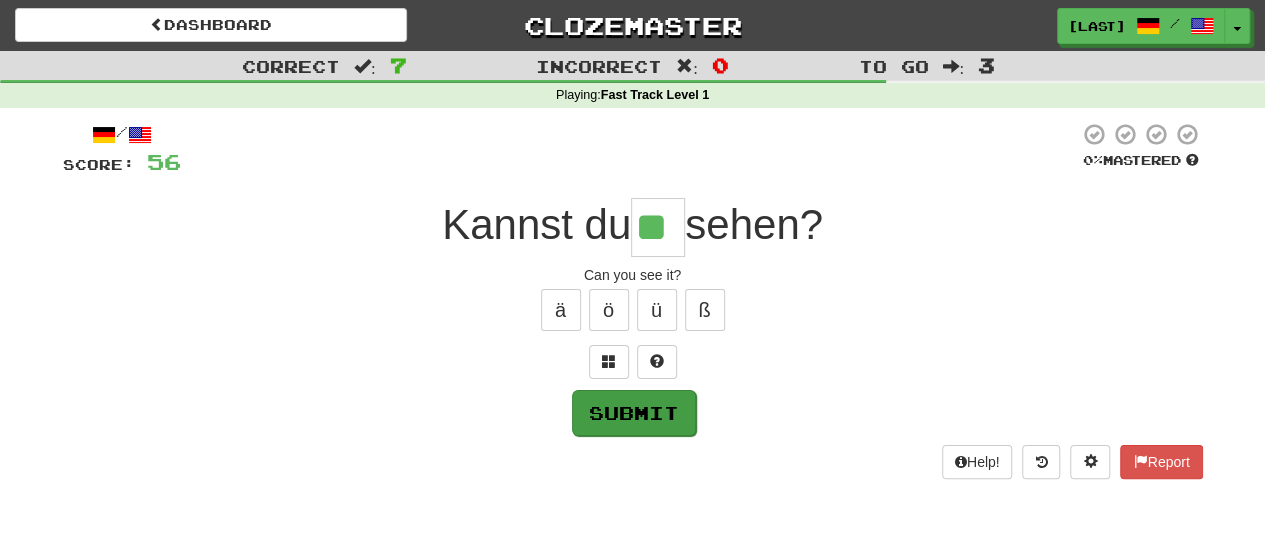 type on "**" 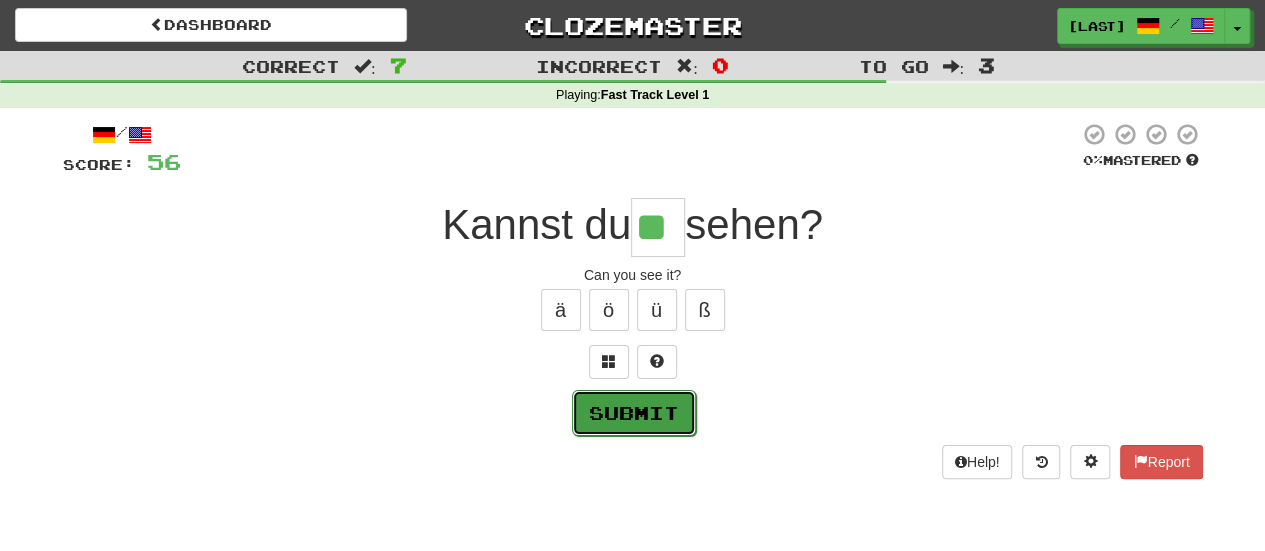 click on "Submit" at bounding box center (634, 413) 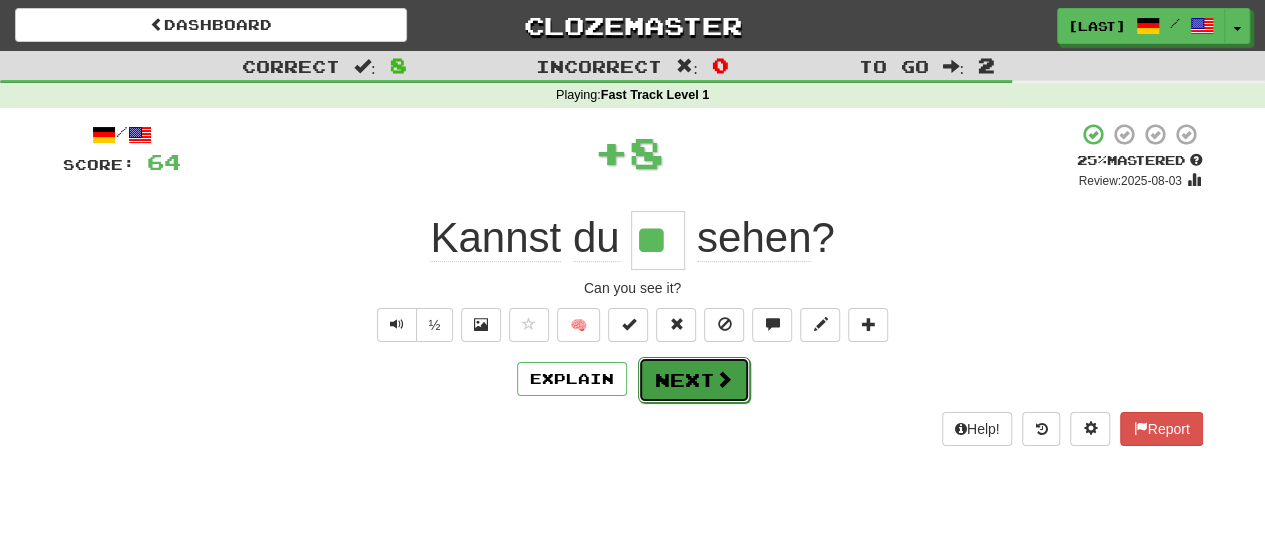 click on "Next" at bounding box center (694, 380) 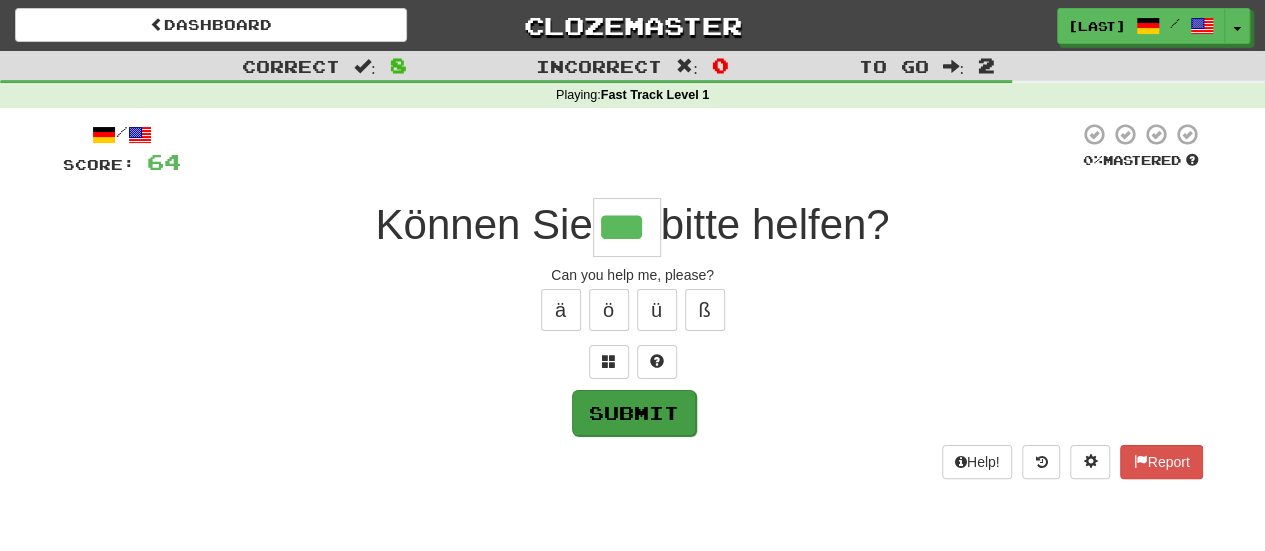 type on "***" 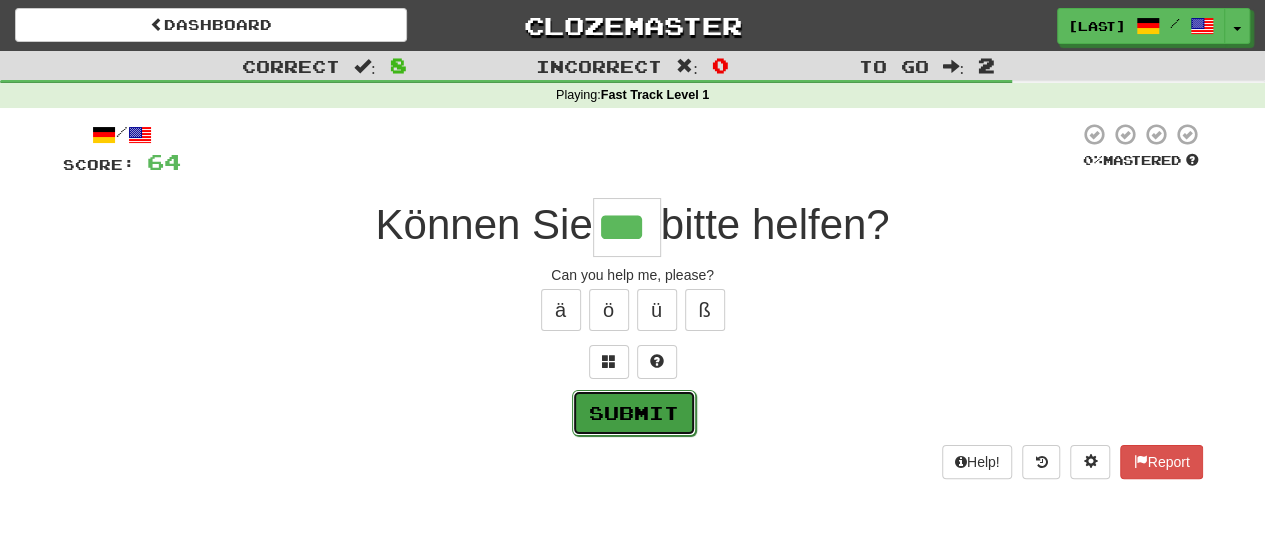 click on "Submit" at bounding box center (634, 413) 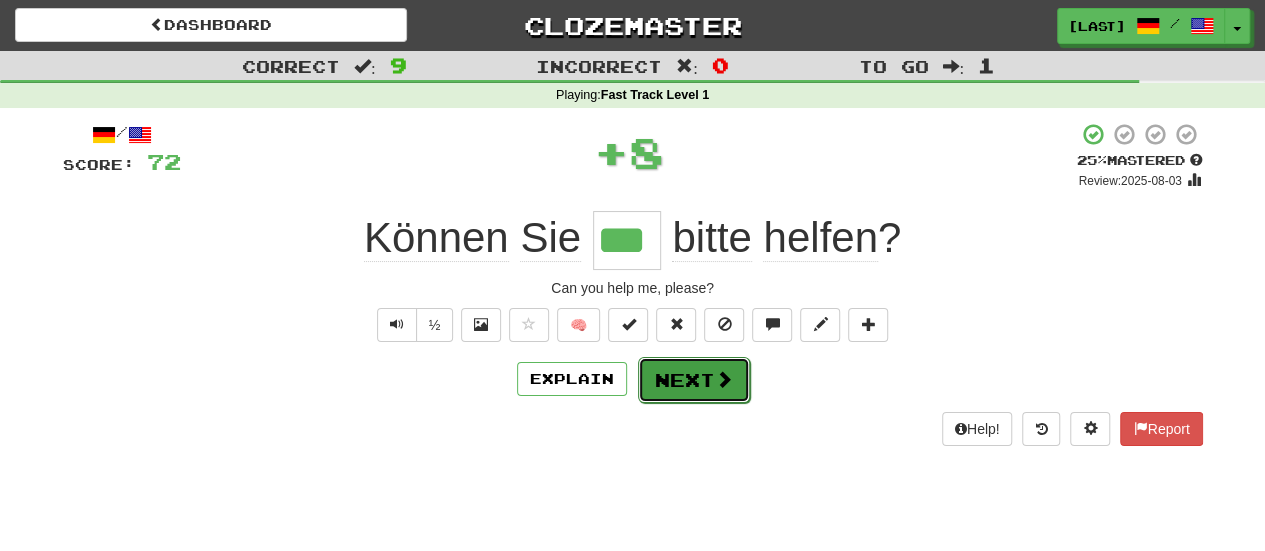 click on "Next" at bounding box center [694, 380] 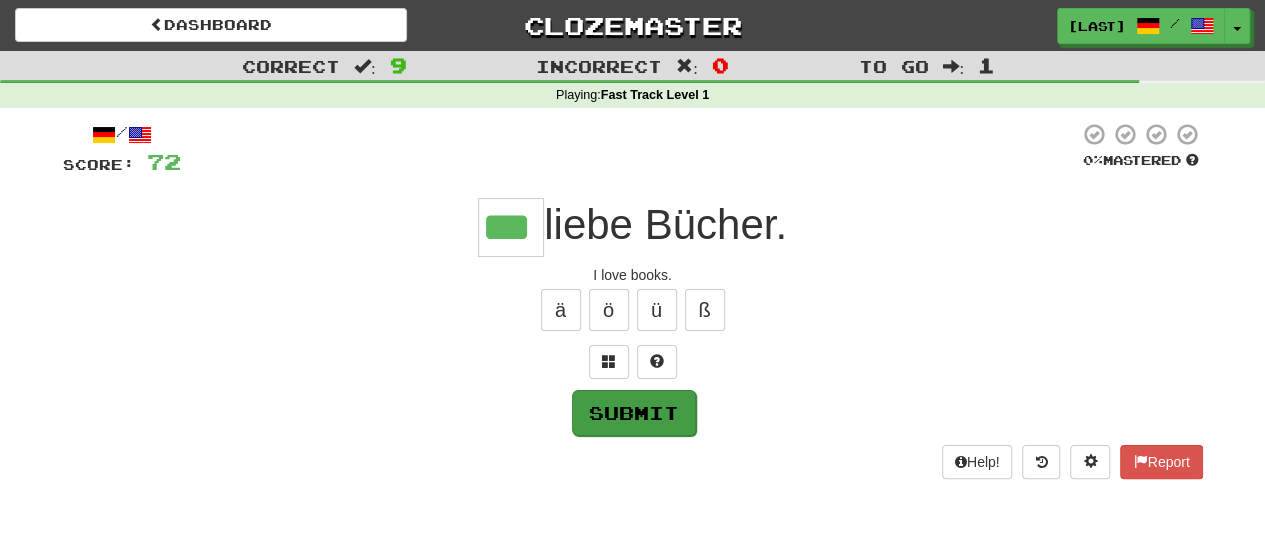 type on "***" 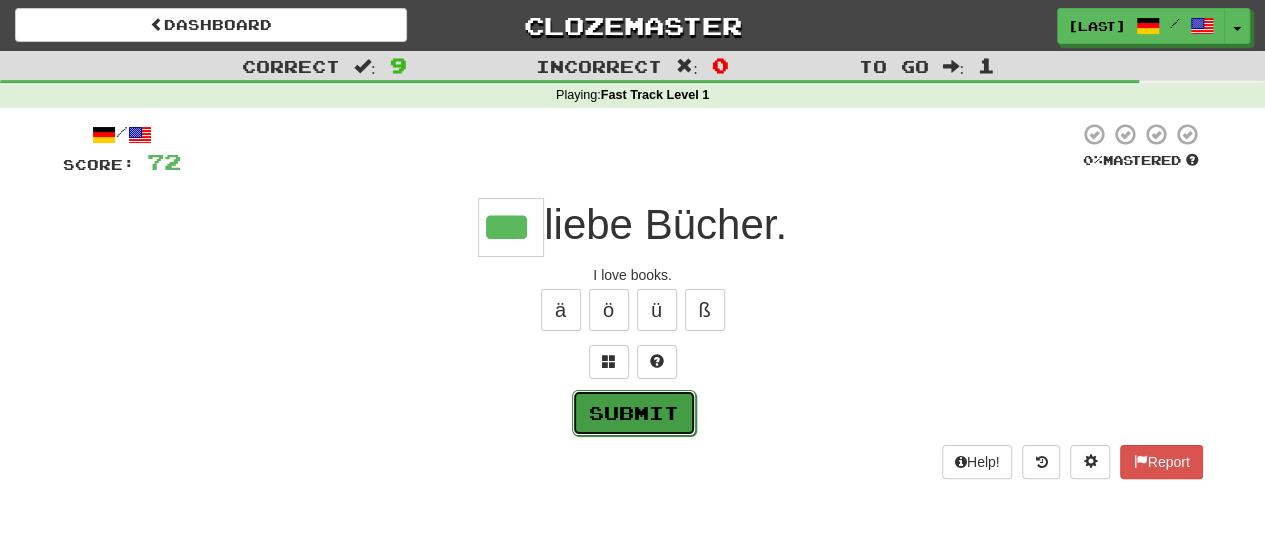 click on "Submit" at bounding box center (634, 413) 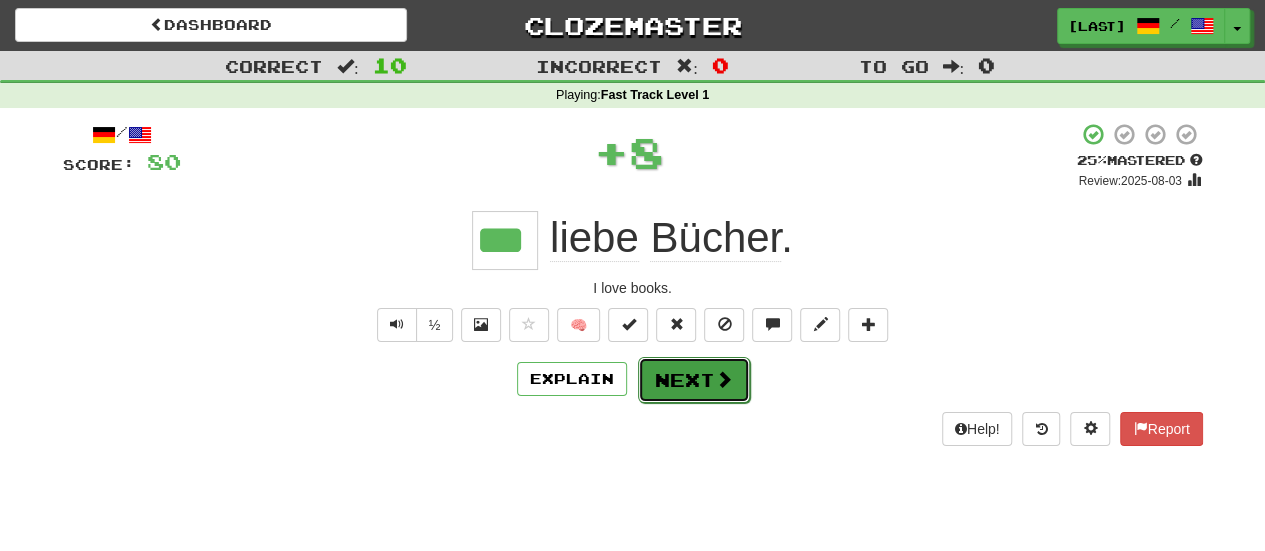 click on "Next" at bounding box center (694, 380) 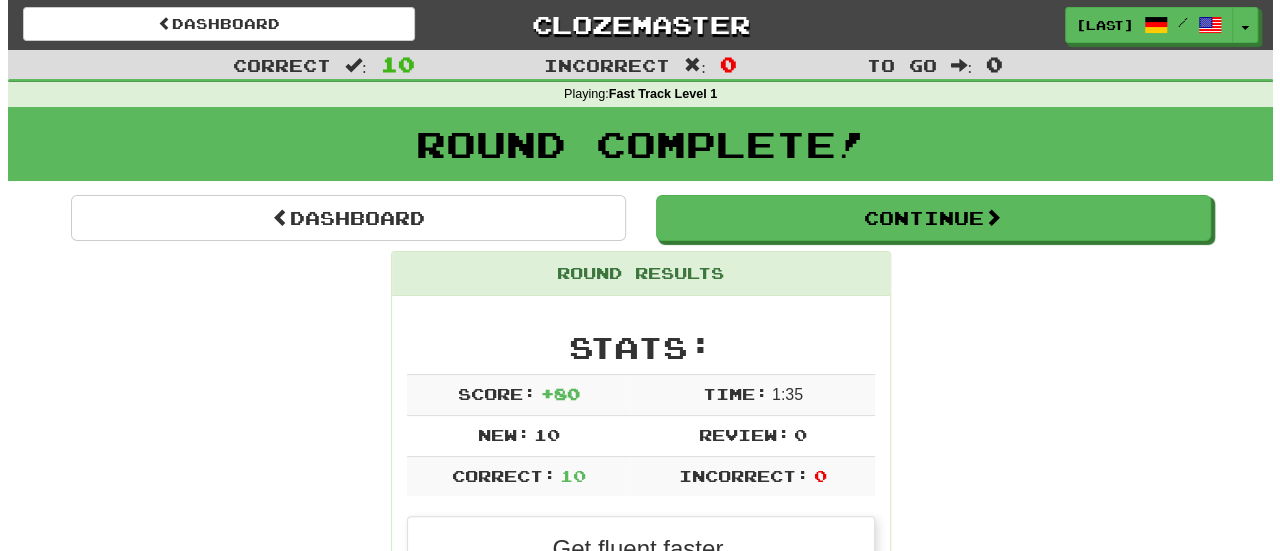 scroll, scrollTop: 0, scrollLeft: 0, axis: both 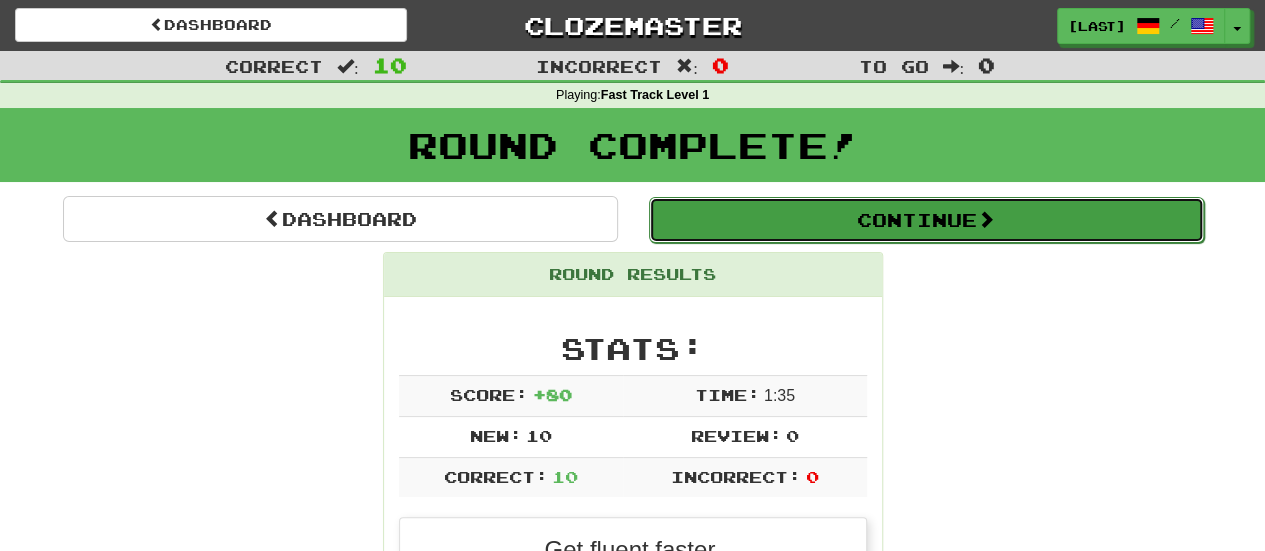 click on "Continue" at bounding box center [926, 220] 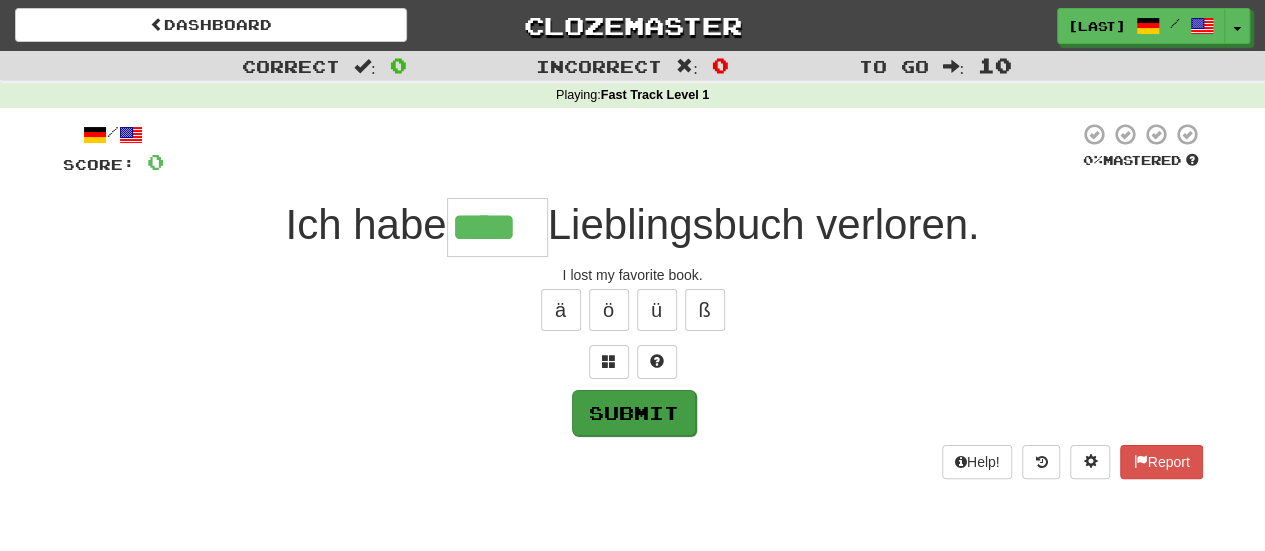 type on "****" 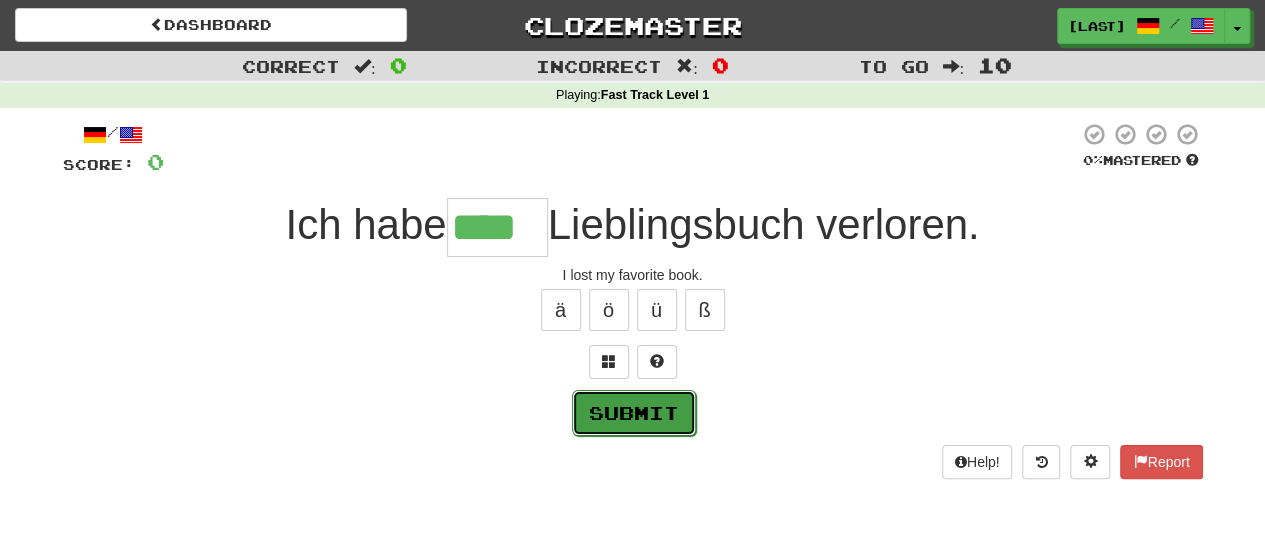 click on "Submit" at bounding box center [634, 413] 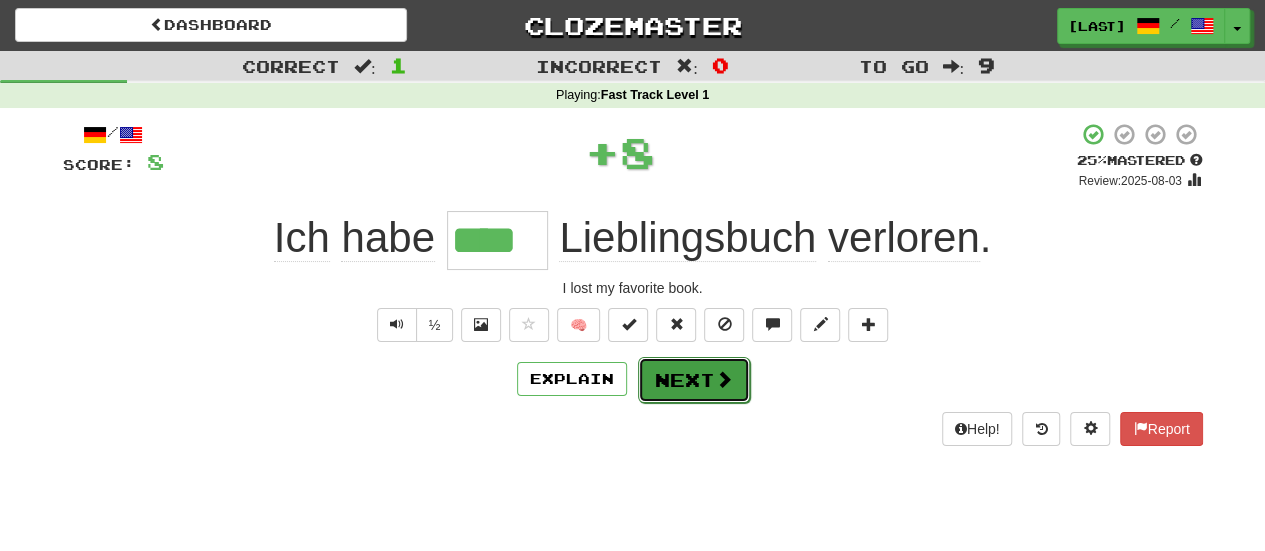 click on "Next" at bounding box center [694, 380] 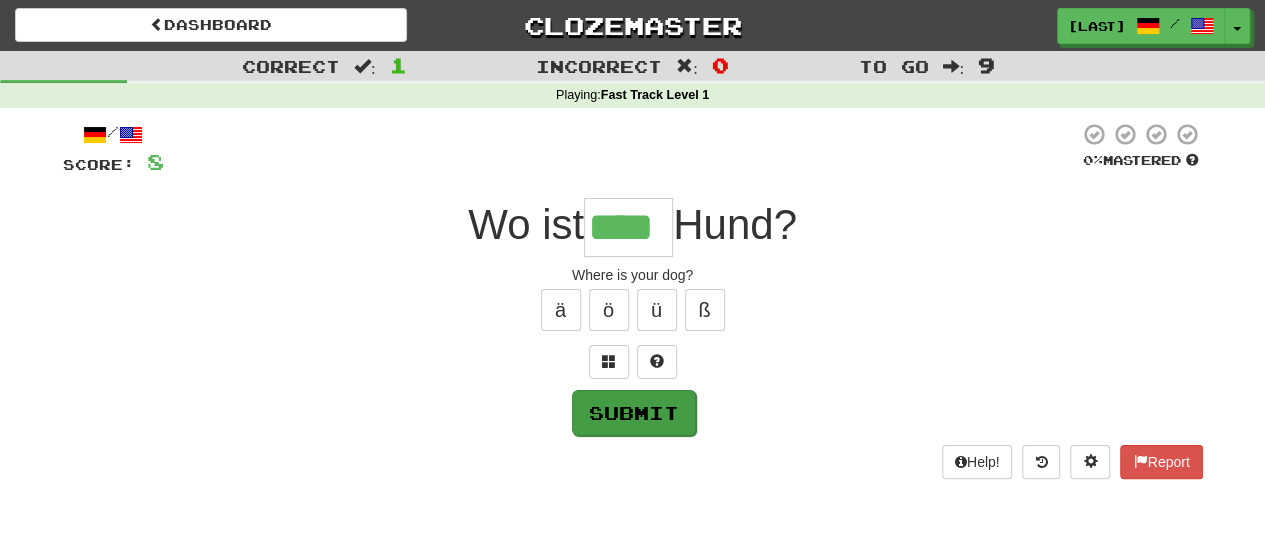type on "****" 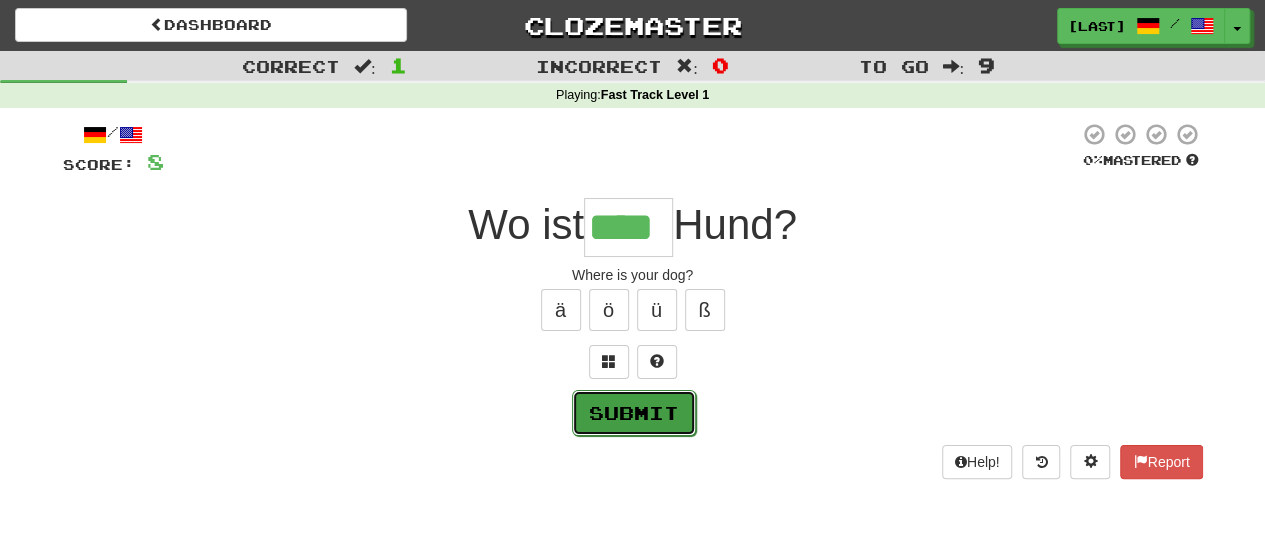 click on "Submit" at bounding box center [634, 413] 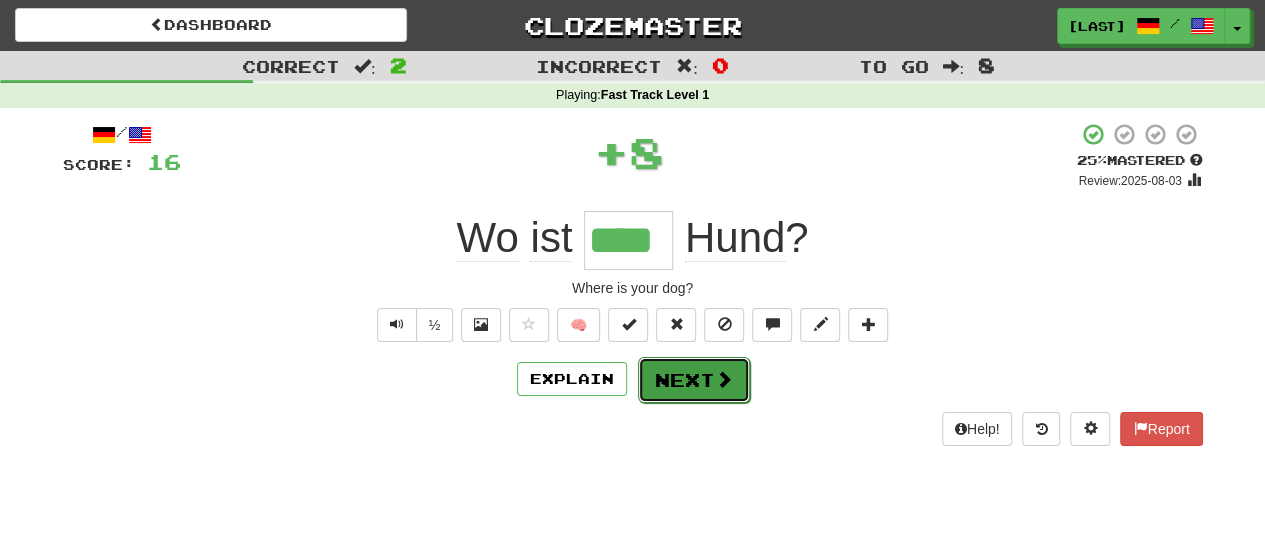 click on "Next" at bounding box center [694, 380] 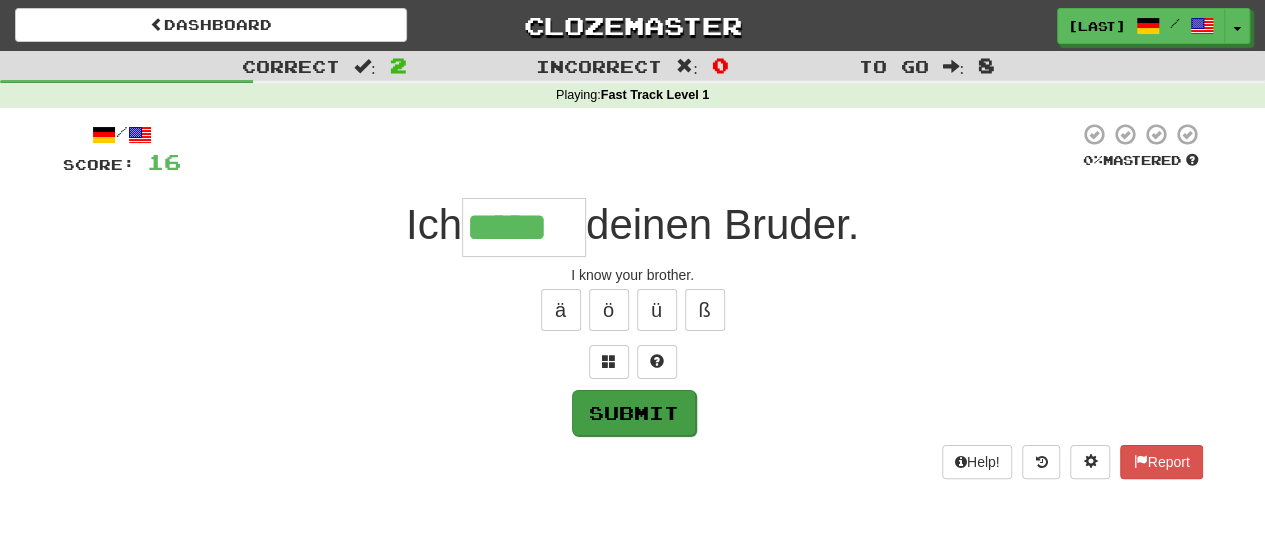 type on "*****" 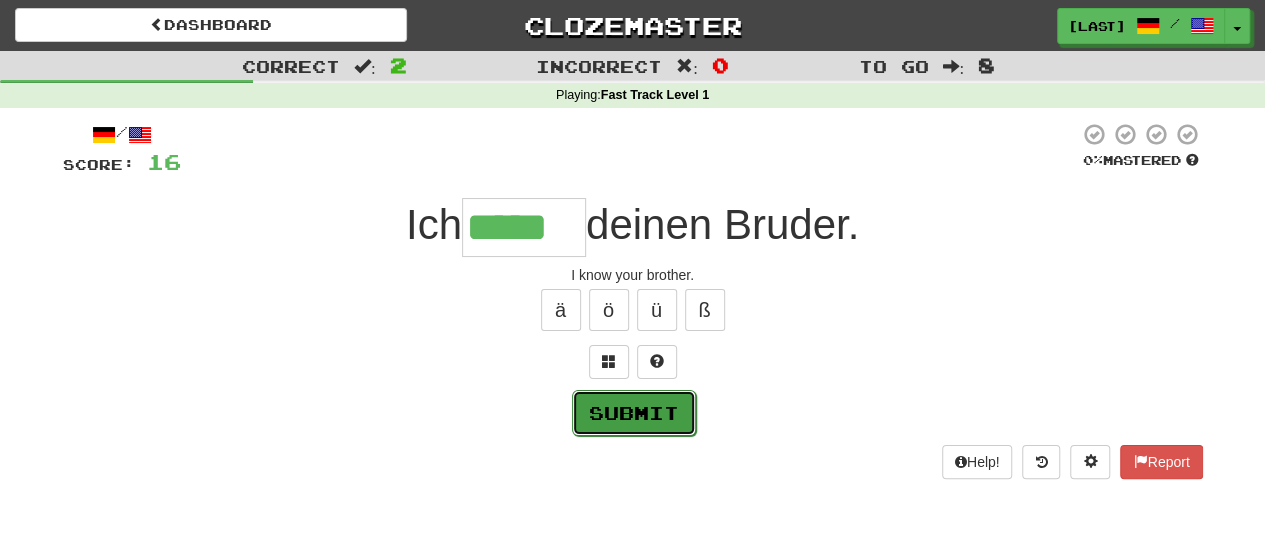click on "Submit" at bounding box center (634, 413) 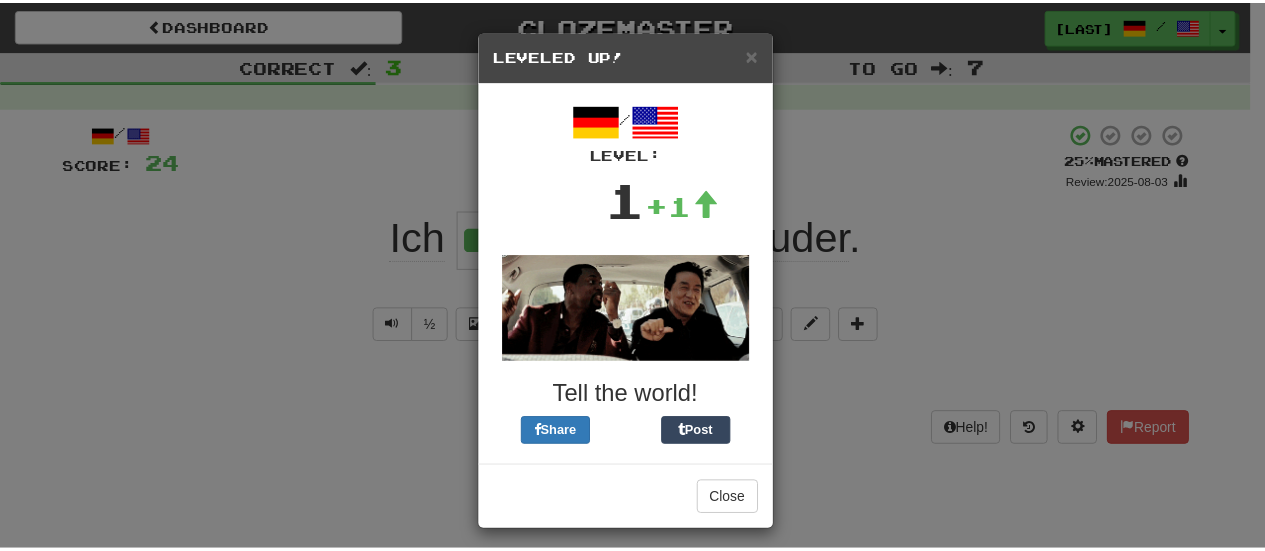 scroll, scrollTop: 8, scrollLeft: 0, axis: vertical 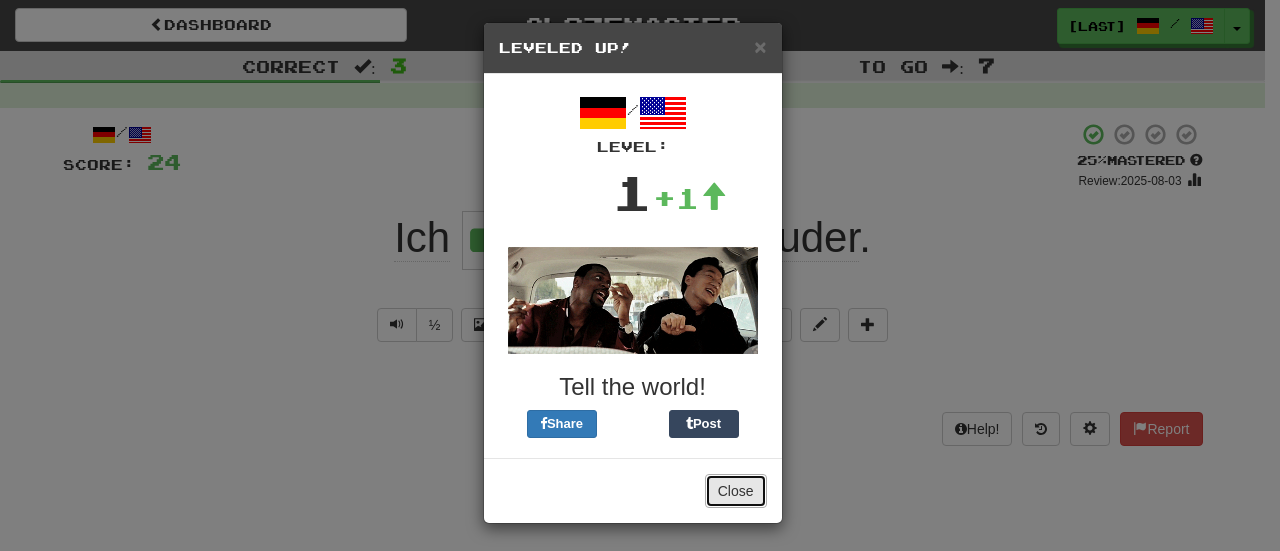 click on "Close" at bounding box center (736, 491) 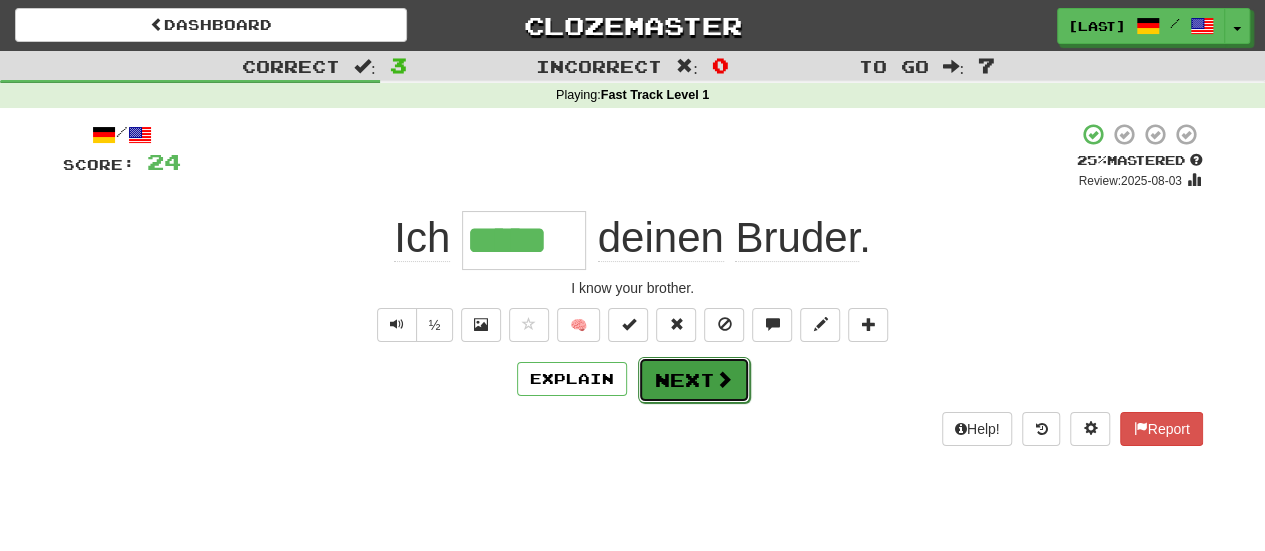 click on "Next" at bounding box center (694, 380) 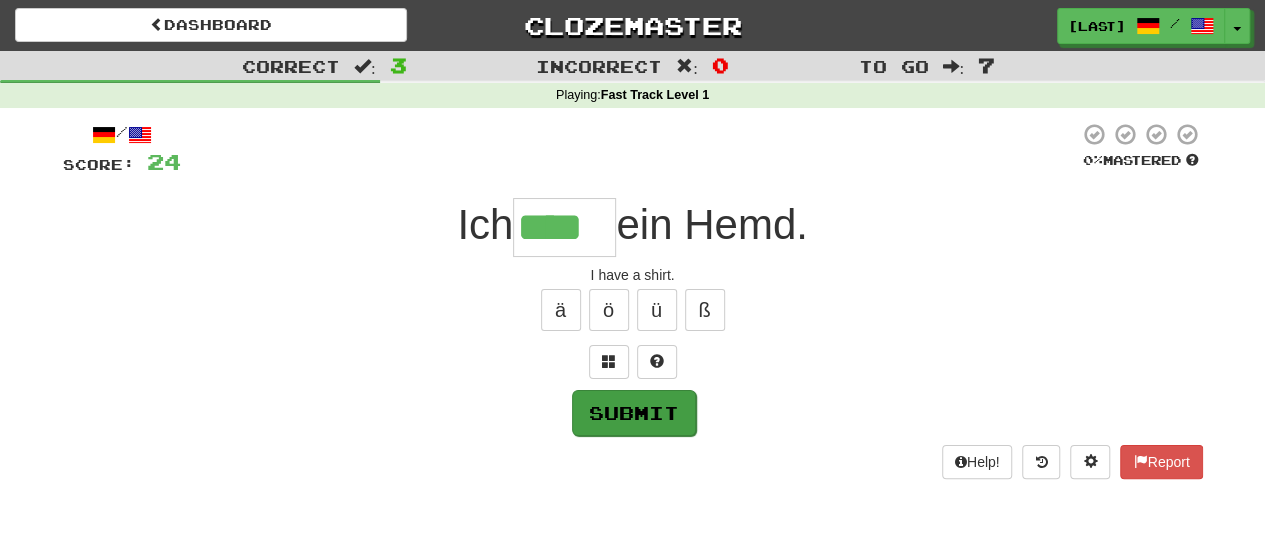 type on "****" 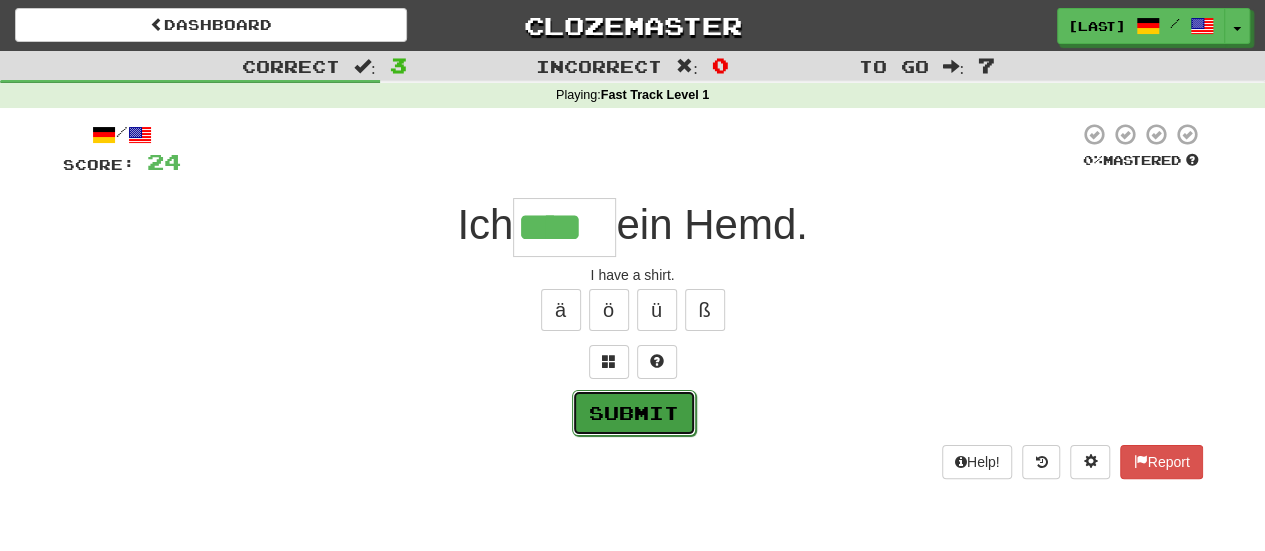 click on "Submit" at bounding box center [634, 413] 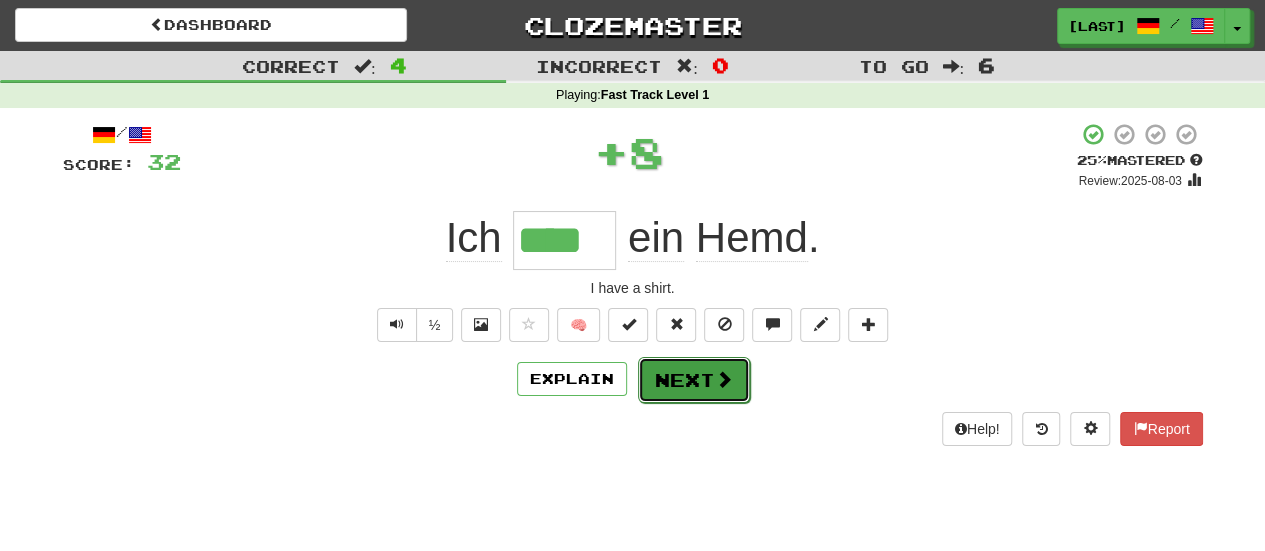 click on "Next" at bounding box center [694, 380] 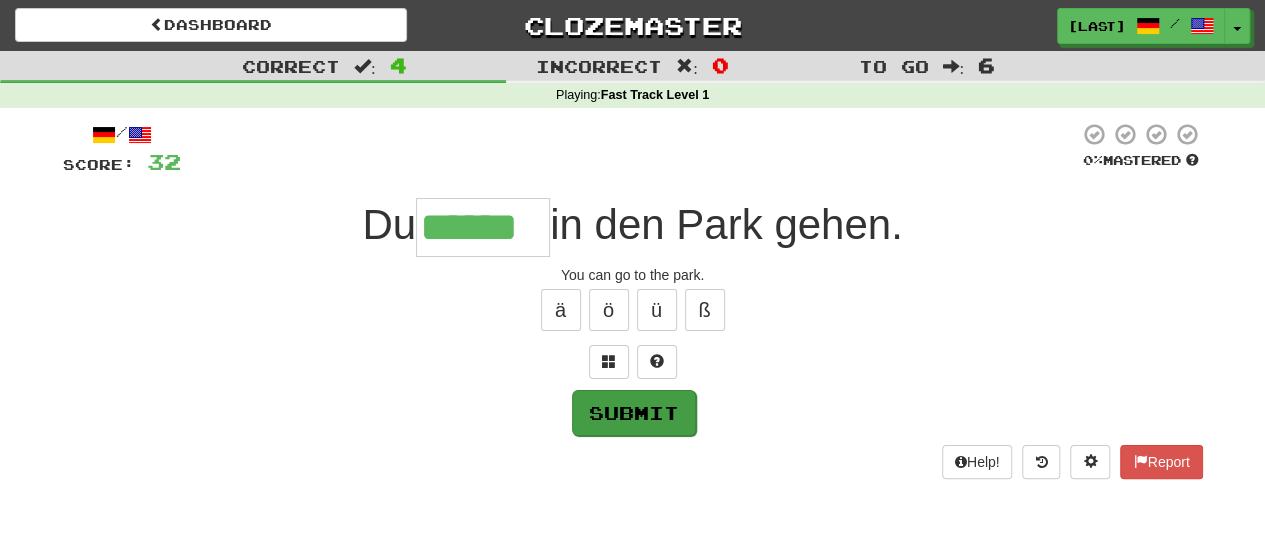 type on "******" 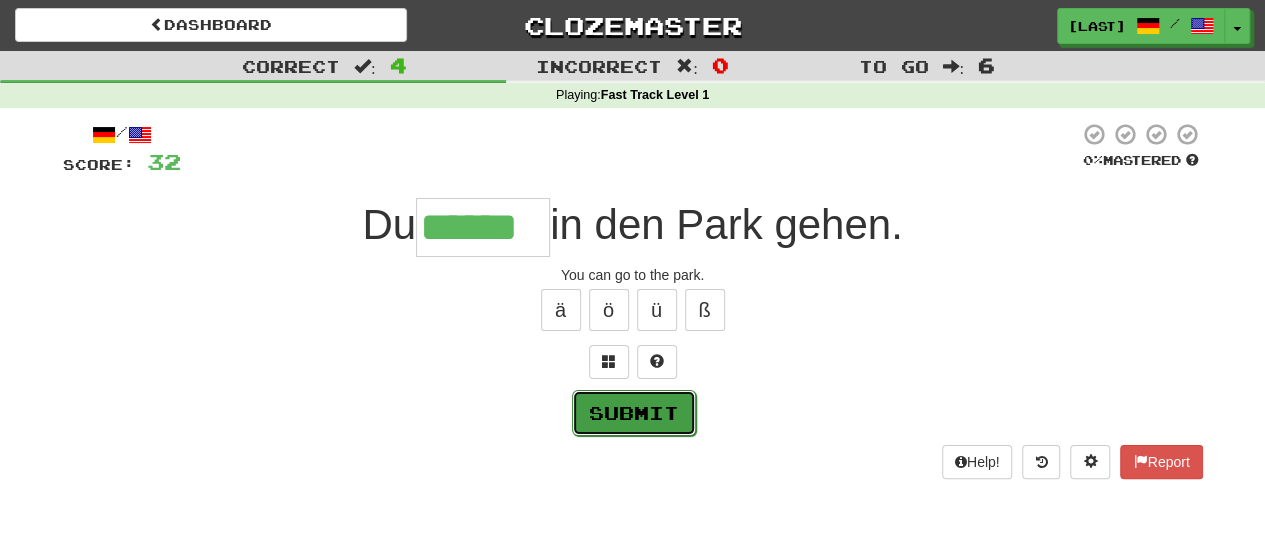 click on "Submit" at bounding box center (634, 413) 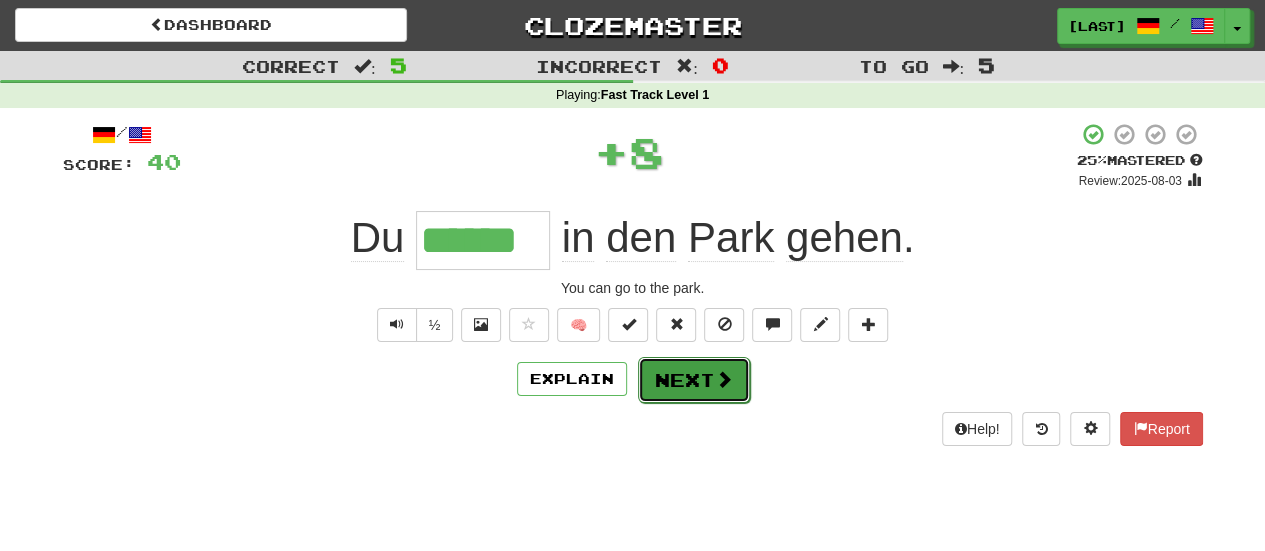click on "Next" at bounding box center (694, 380) 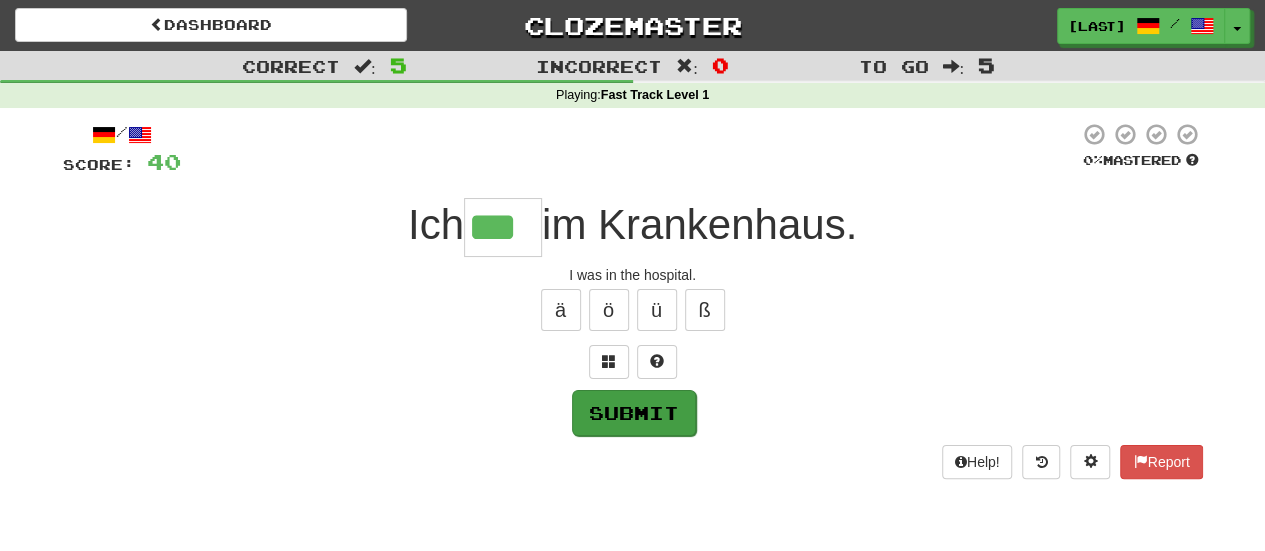 type on "***" 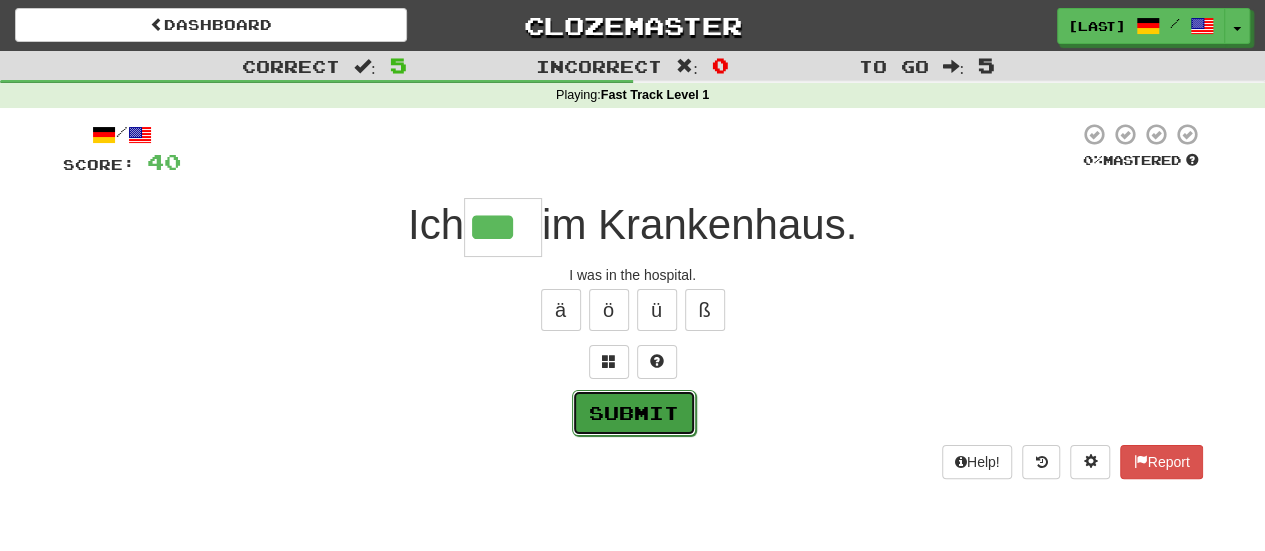 click on "Submit" at bounding box center [634, 413] 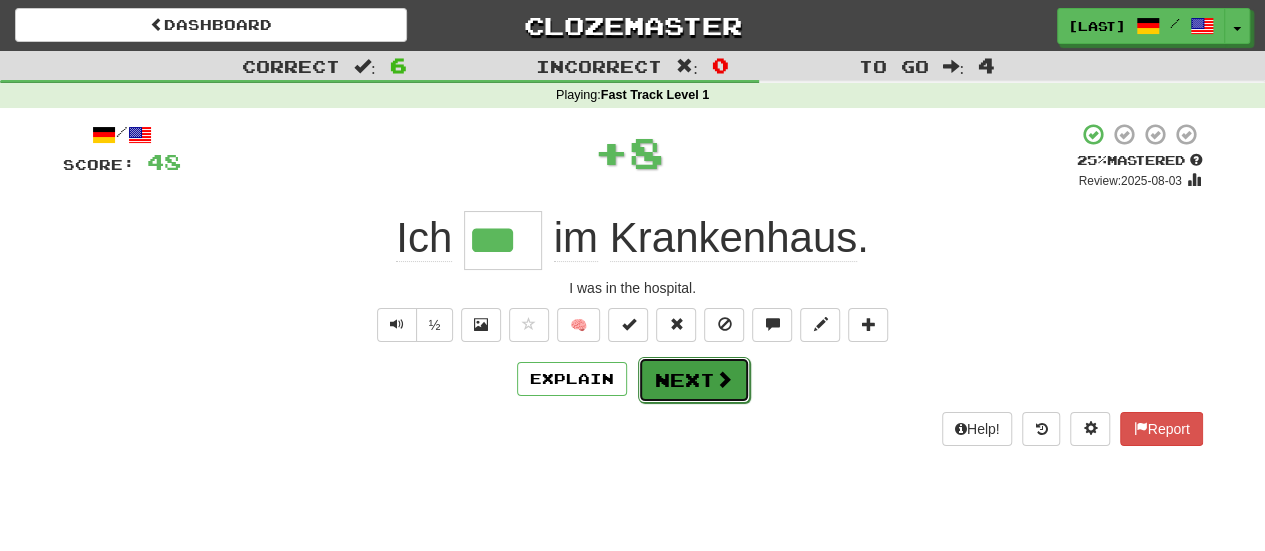 click on "Next" at bounding box center (694, 380) 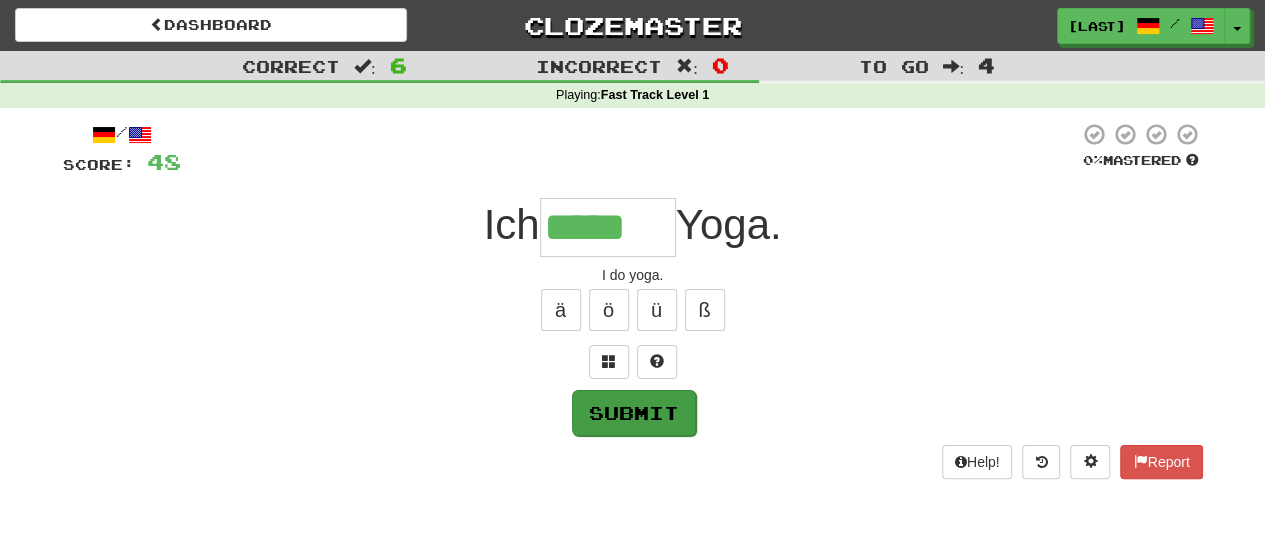 type on "*****" 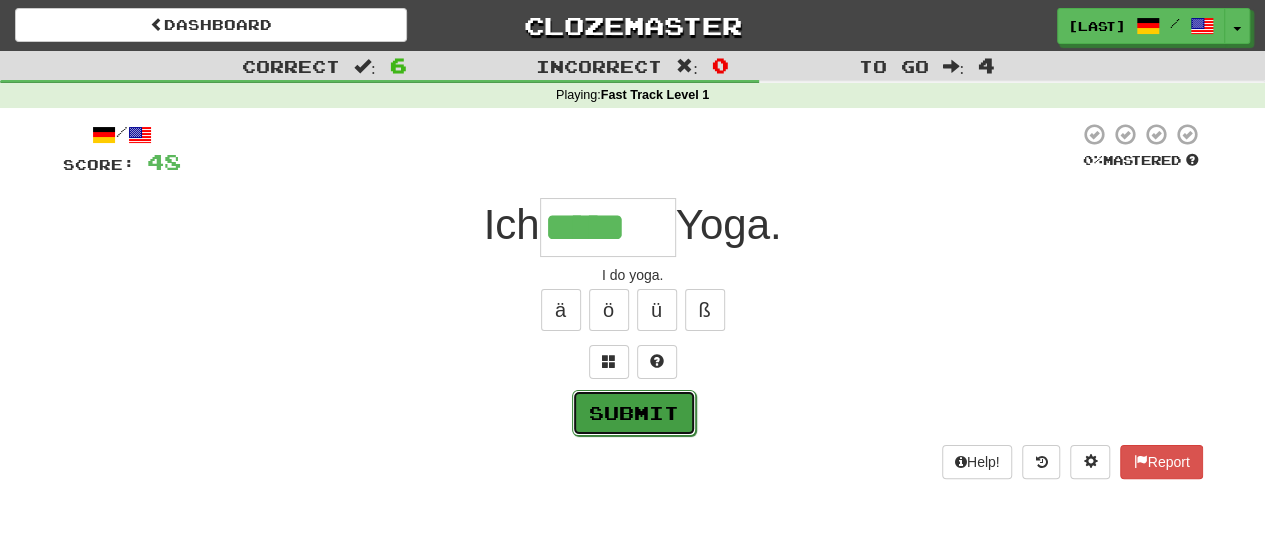 click on "Submit" at bounding box center [634, 413] 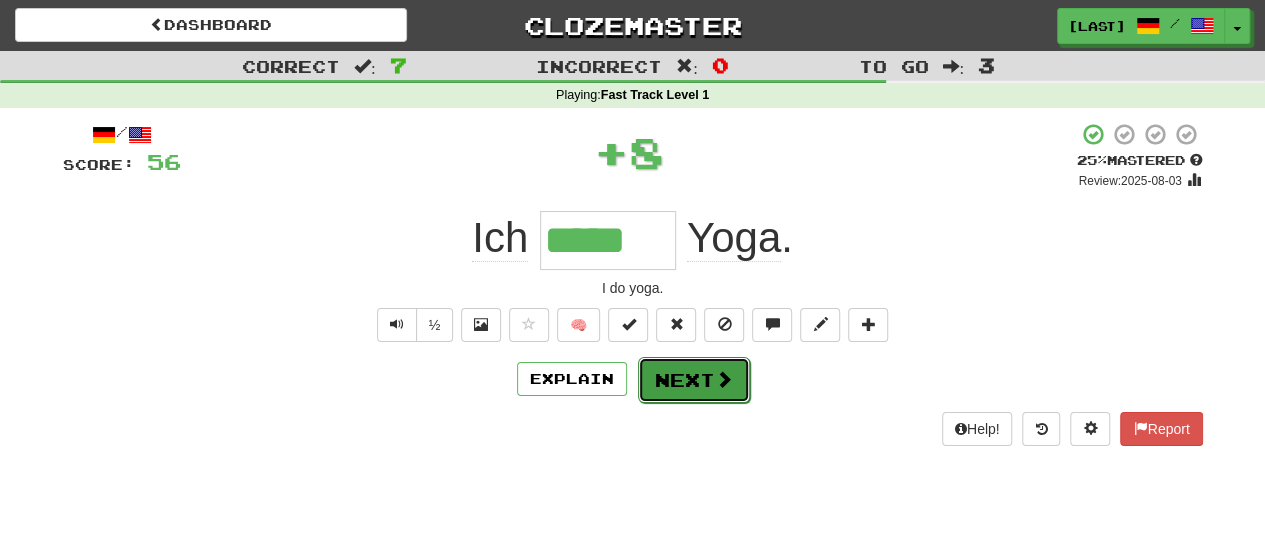 click on "Next" at bounding box center [694, 380] 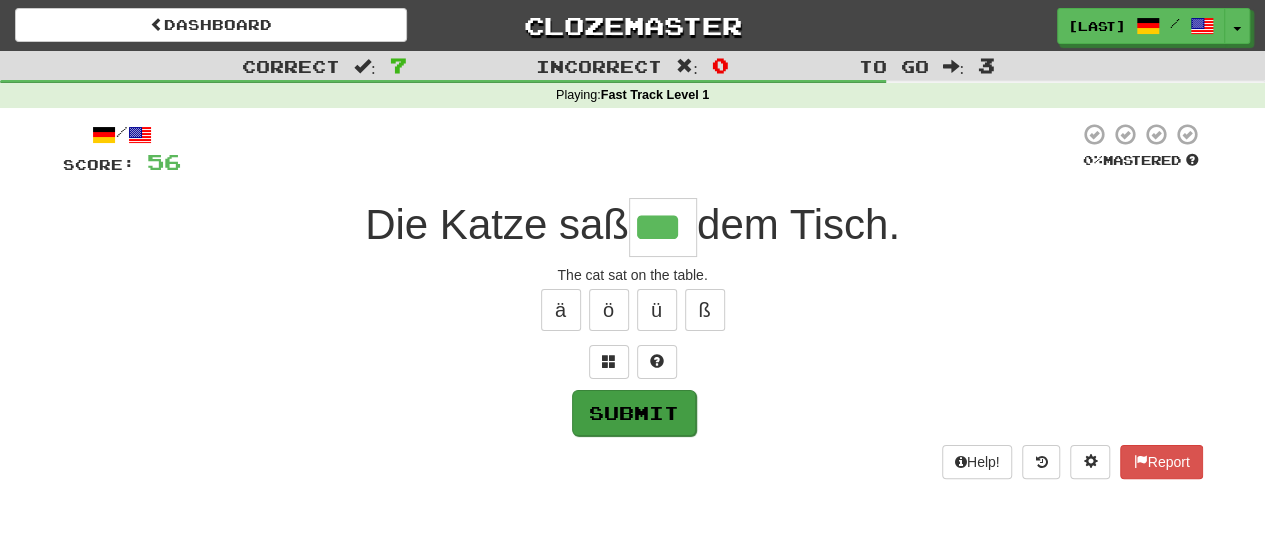 type on "***" 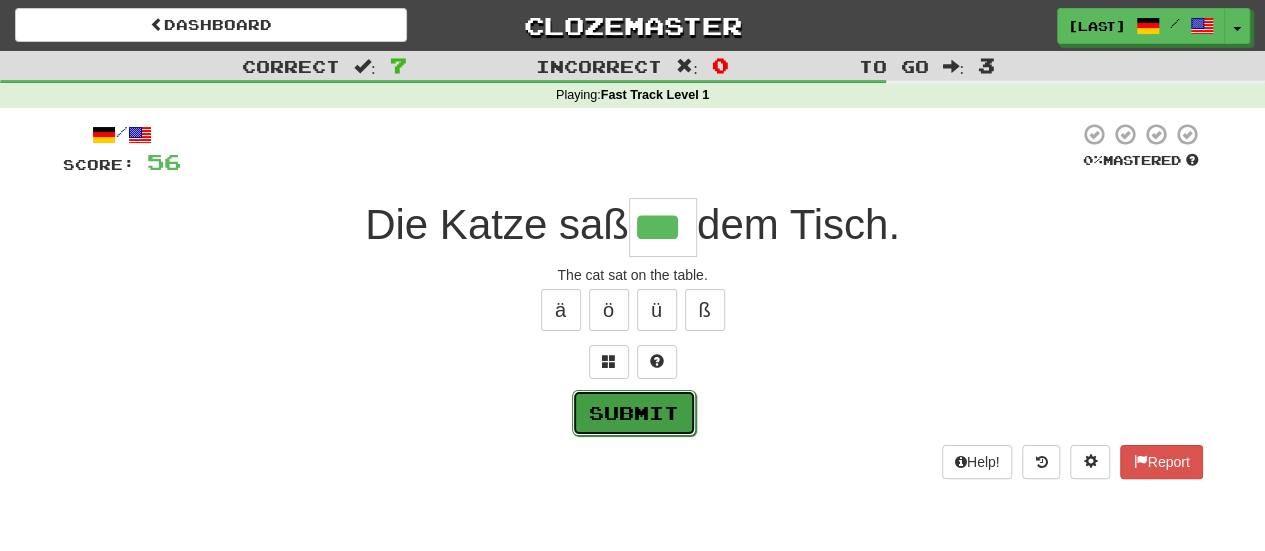 click on "Submit" at bounding box center (634, 413) 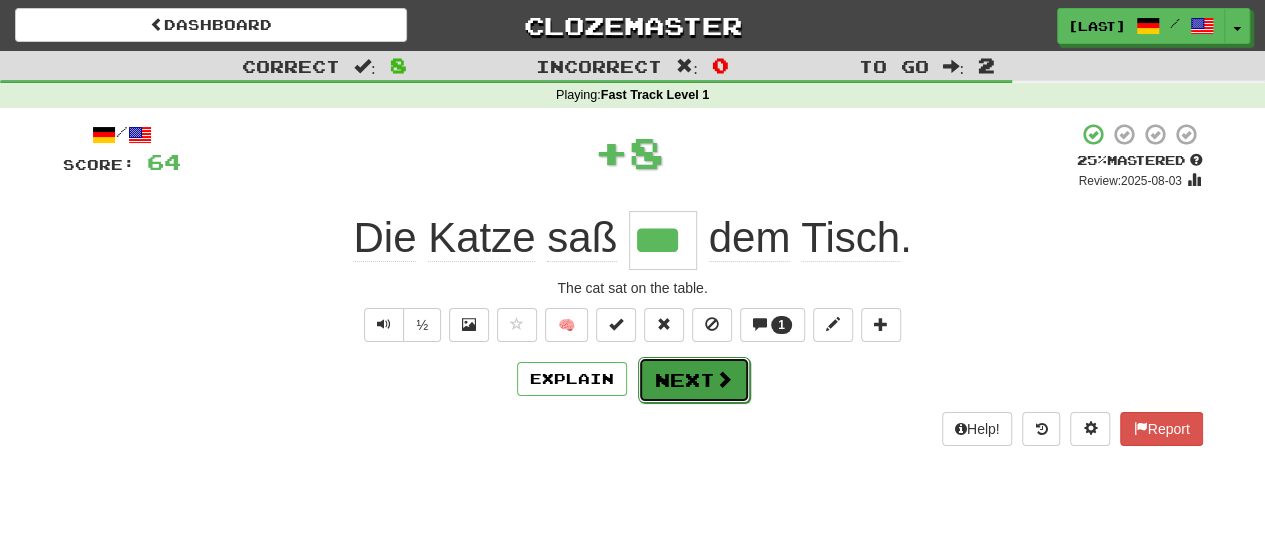 click on "Next" at bounding box center (694, 380) 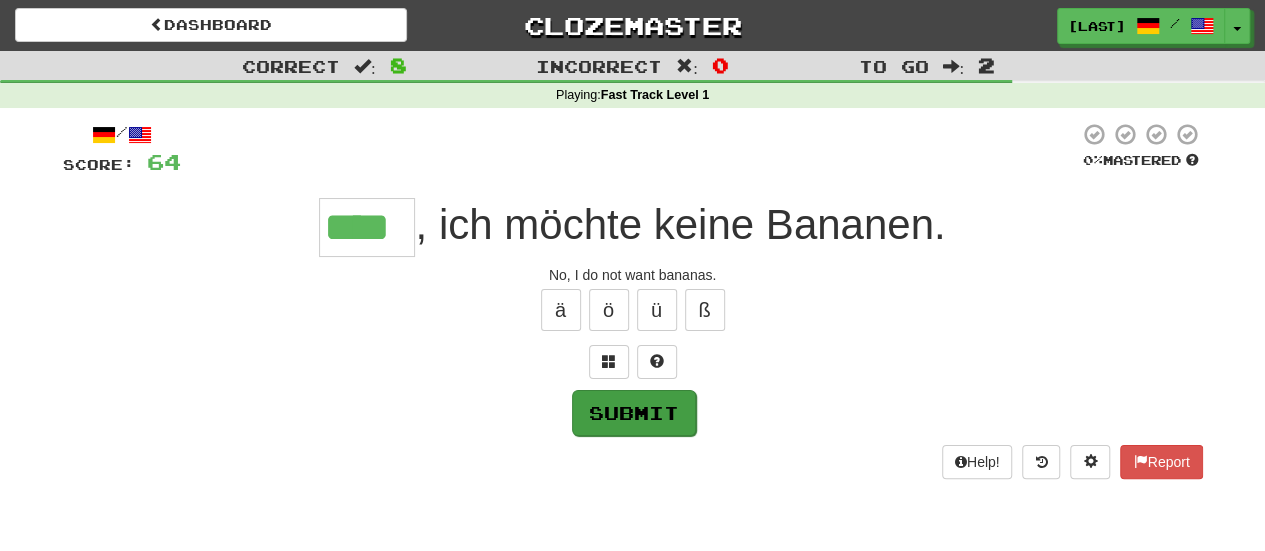 type on "****" 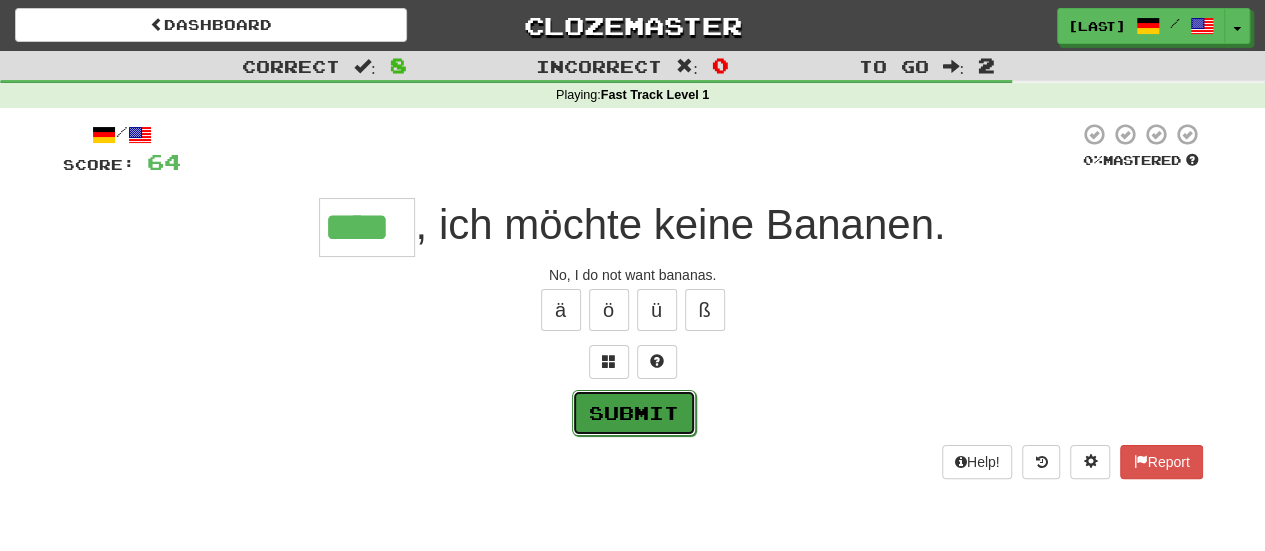 click on "Submit" at bounding box center (634, 413) 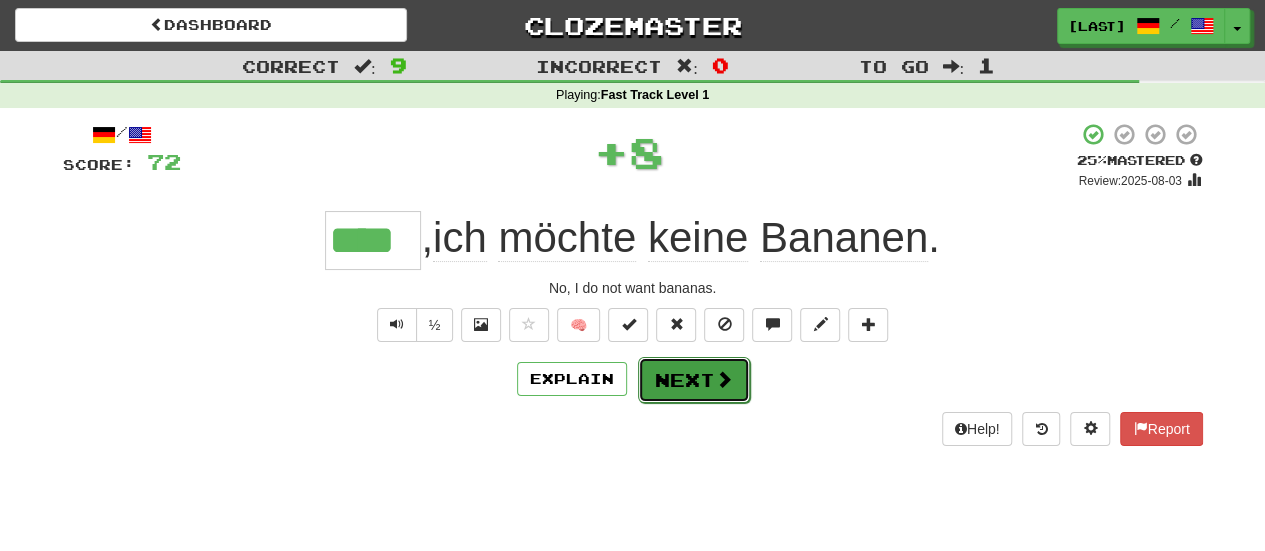 click on "Next" at bounding box center (694, 380) 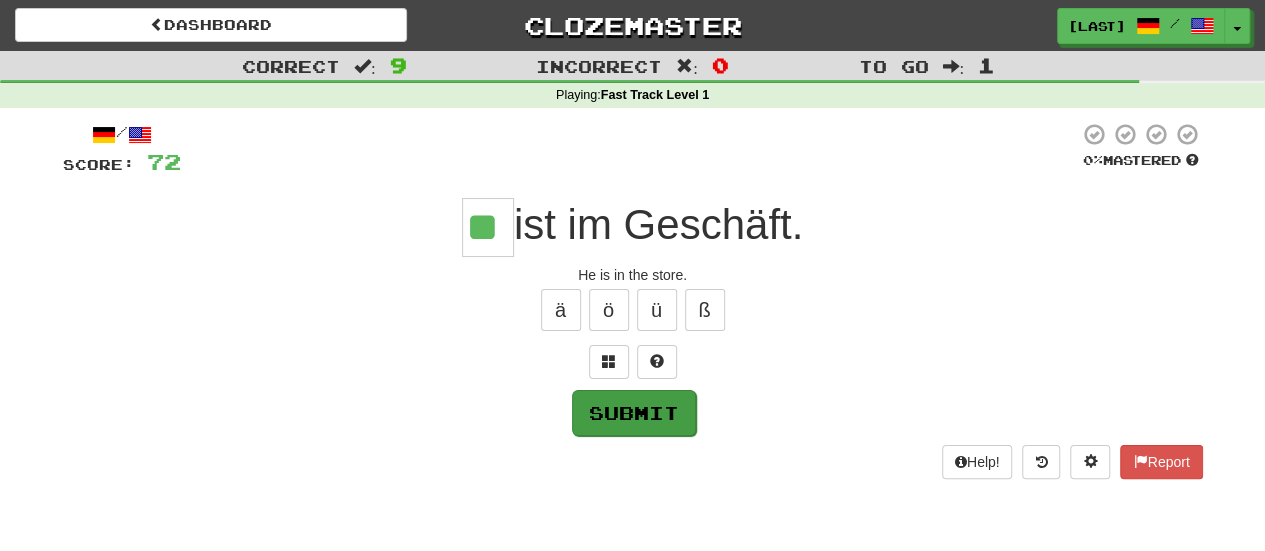 type on "**" 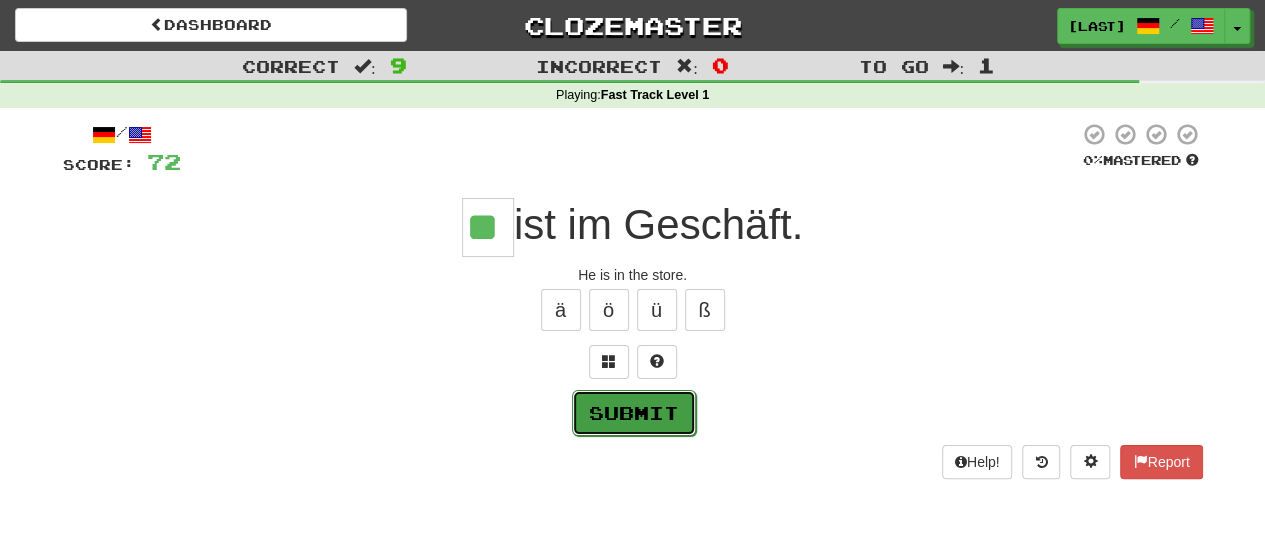 click on "Submit" at bounding box center (634, 413) 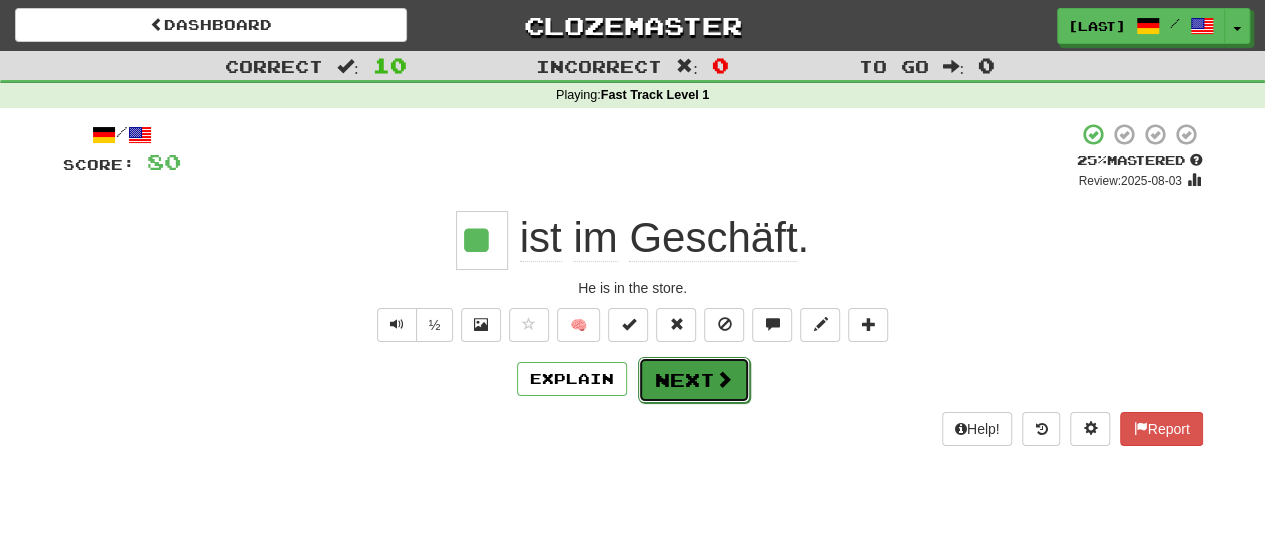 click on "Next" at bounding box center (694, 380) 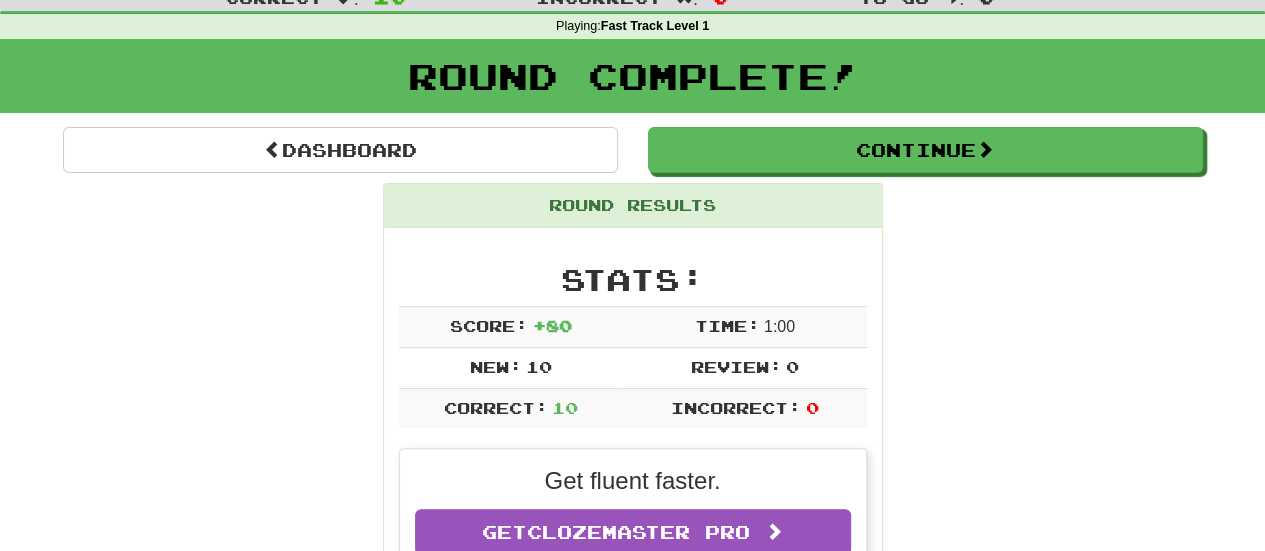 scroll, scrollTop: 100, scrollLeft: 0, axis: vertical 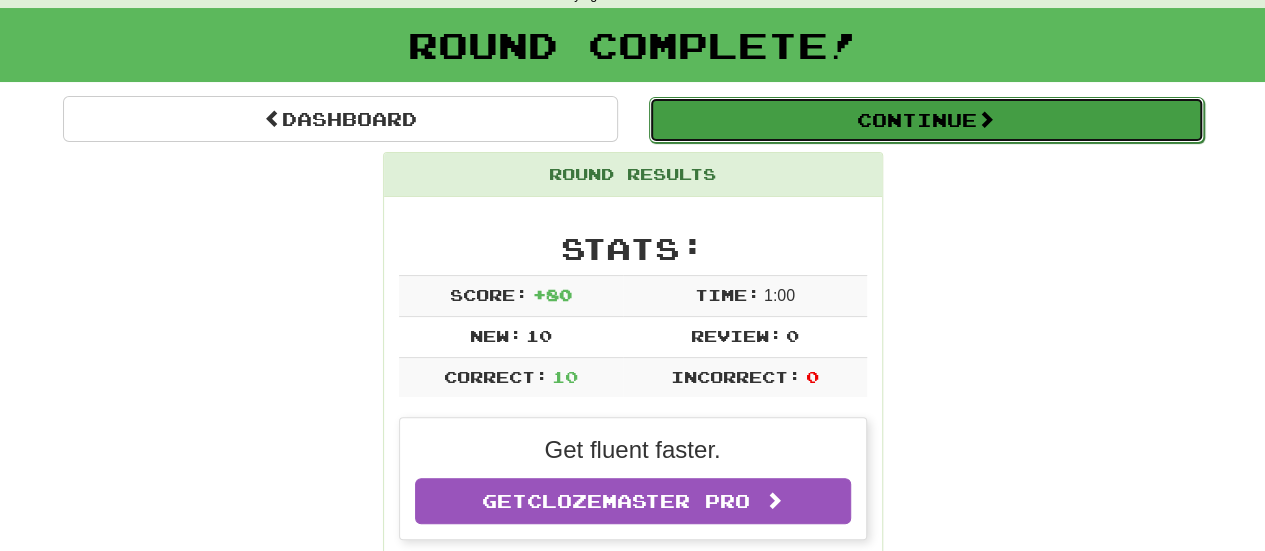 click on "Continue" at bounding box center [926, 120] 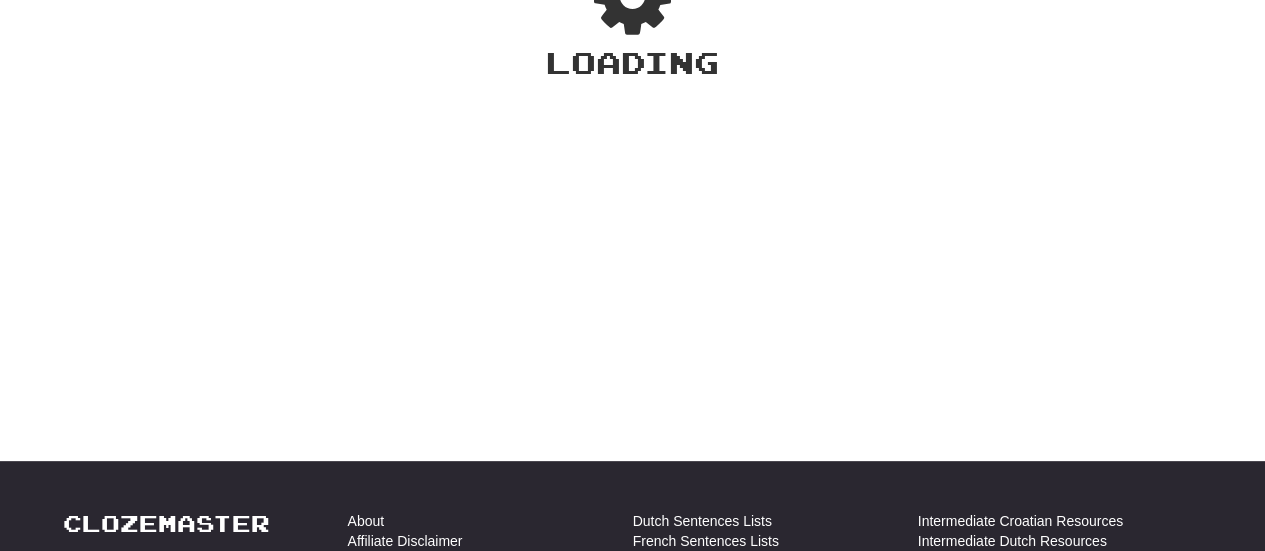 scroll, scrollTop: 100, scrollLeft: 0, axis: vertical 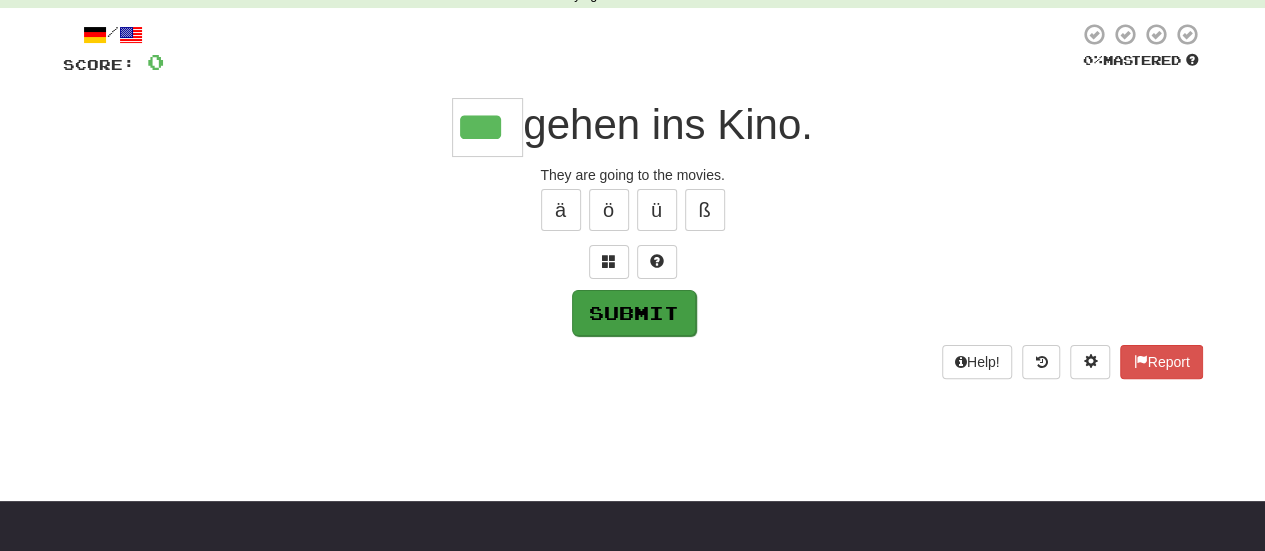 type on "***" 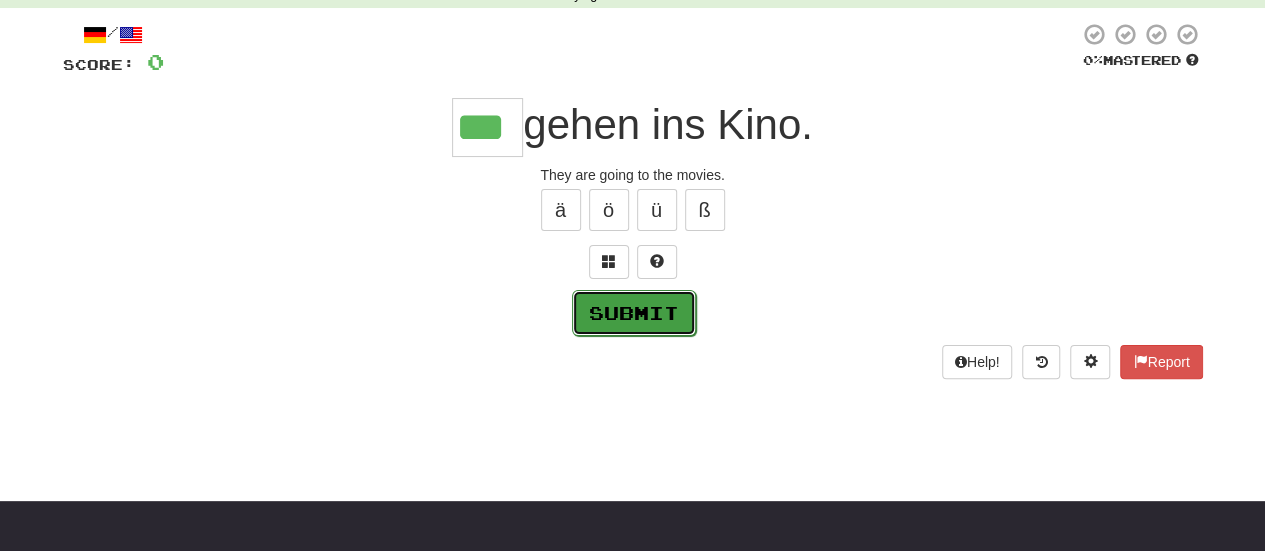 click on "Submit" at bounding box center [634, 313] 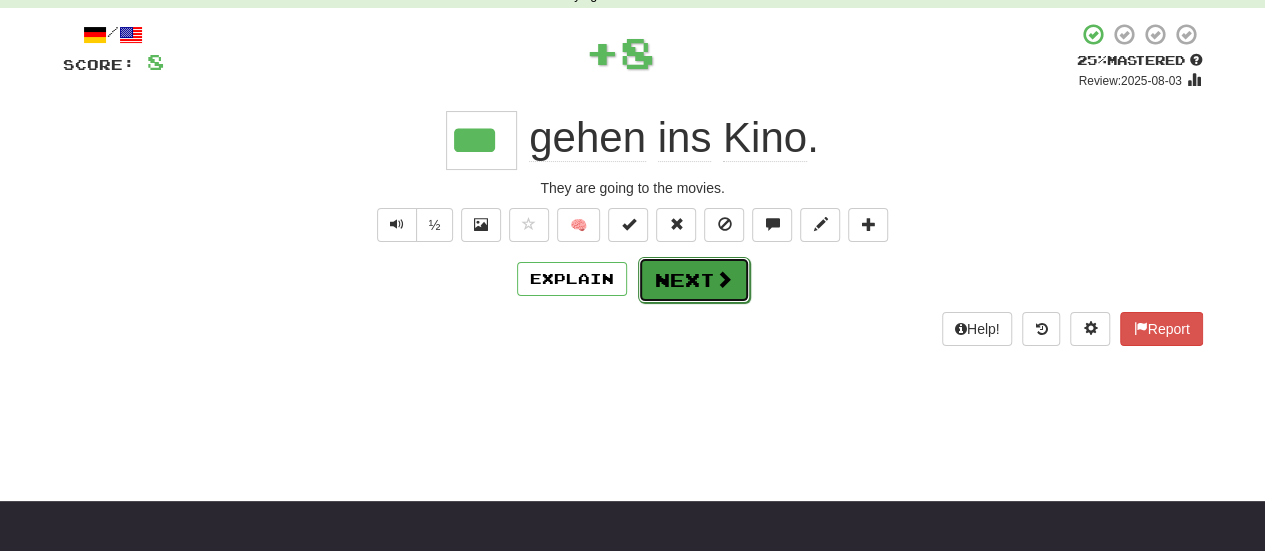 click on "Next" at bounding box center [694, 280] 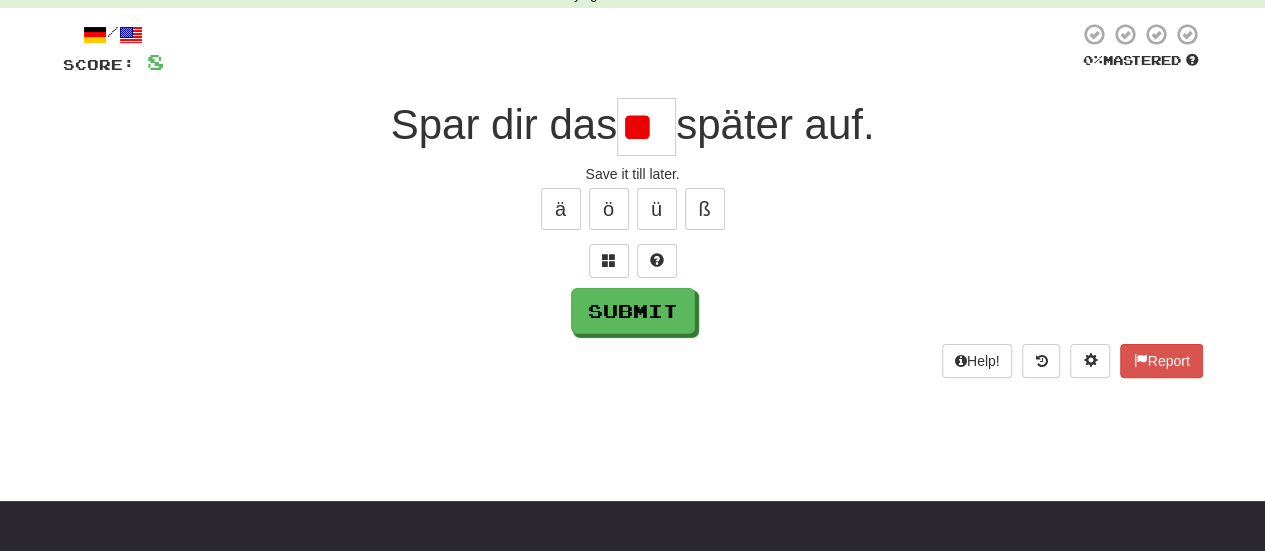 scroll, scrollTop: 0, scrollLeft: 0, axis: both 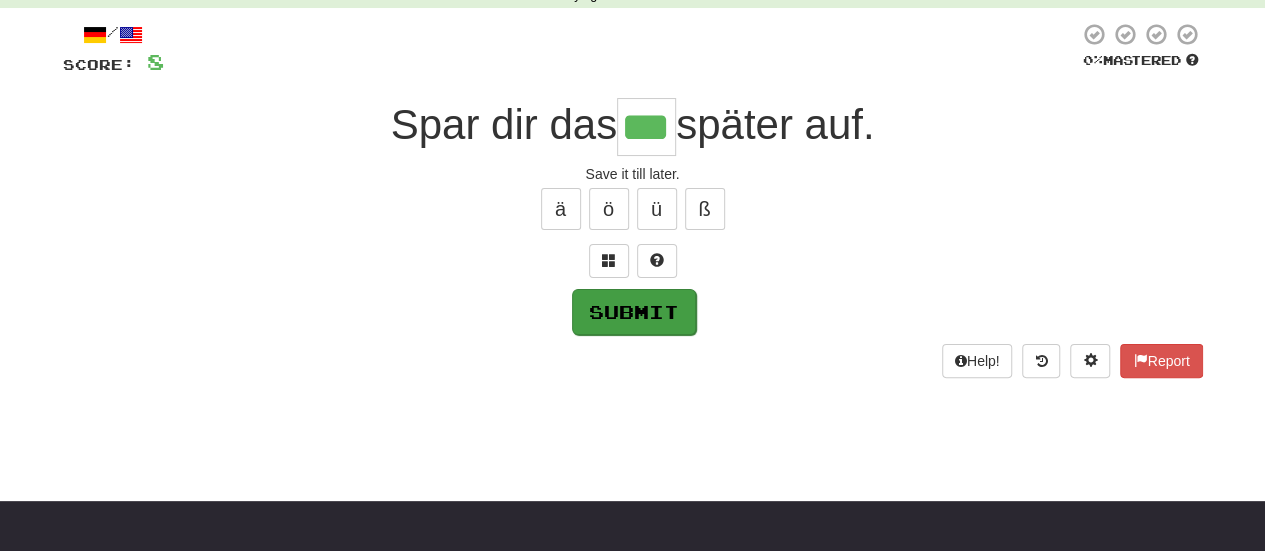 type on "***" 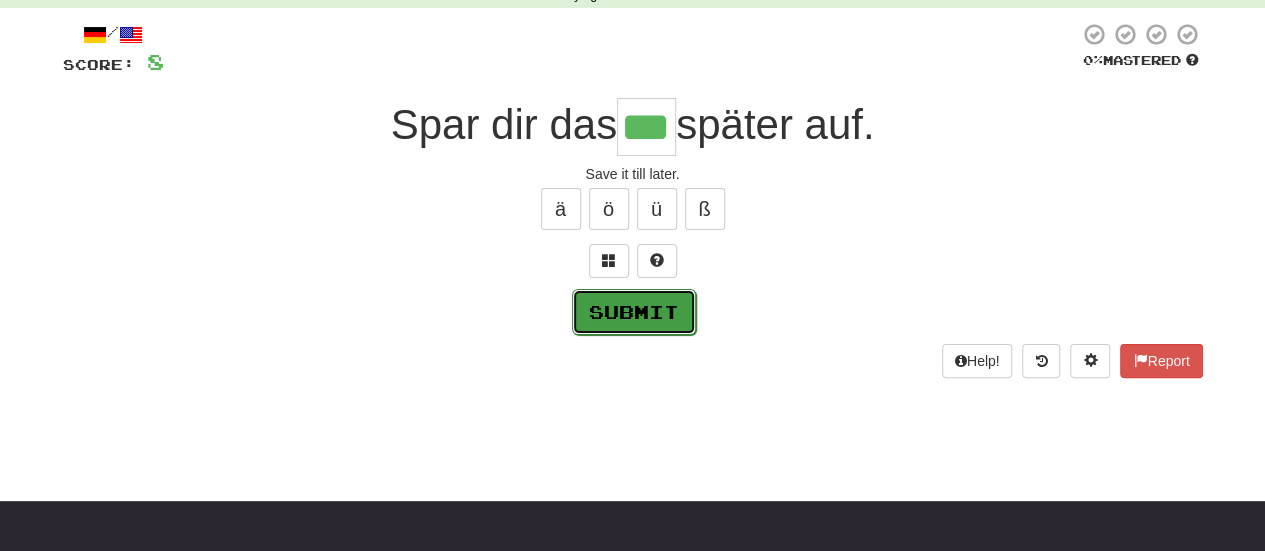 click on "Submit" at bounding box center [634, 312] 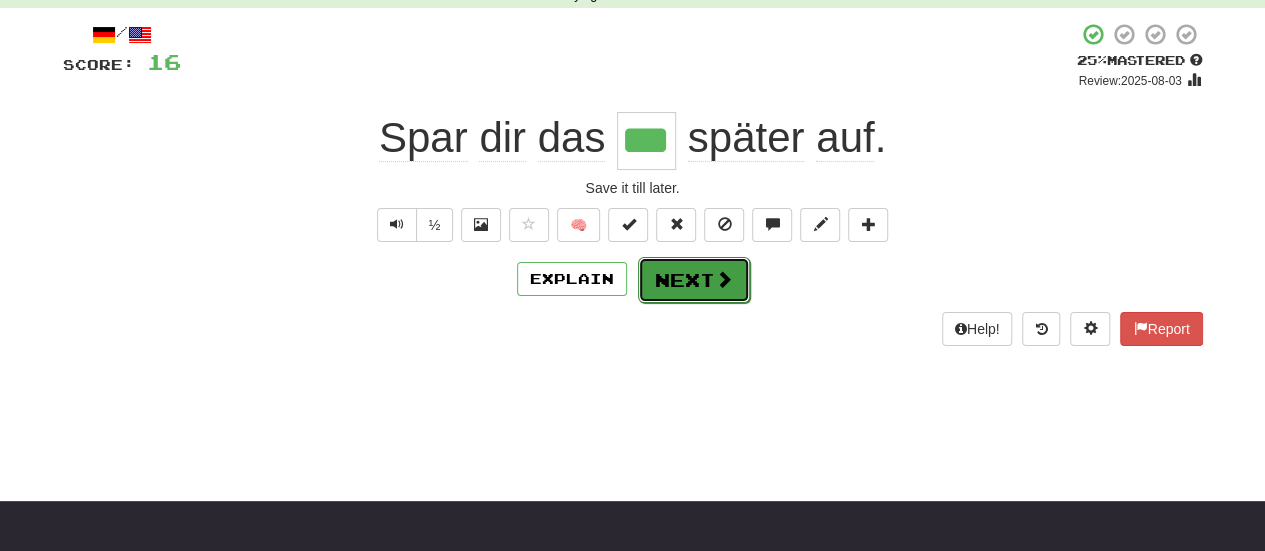 click on "Next" at bounding box center (694, 280) 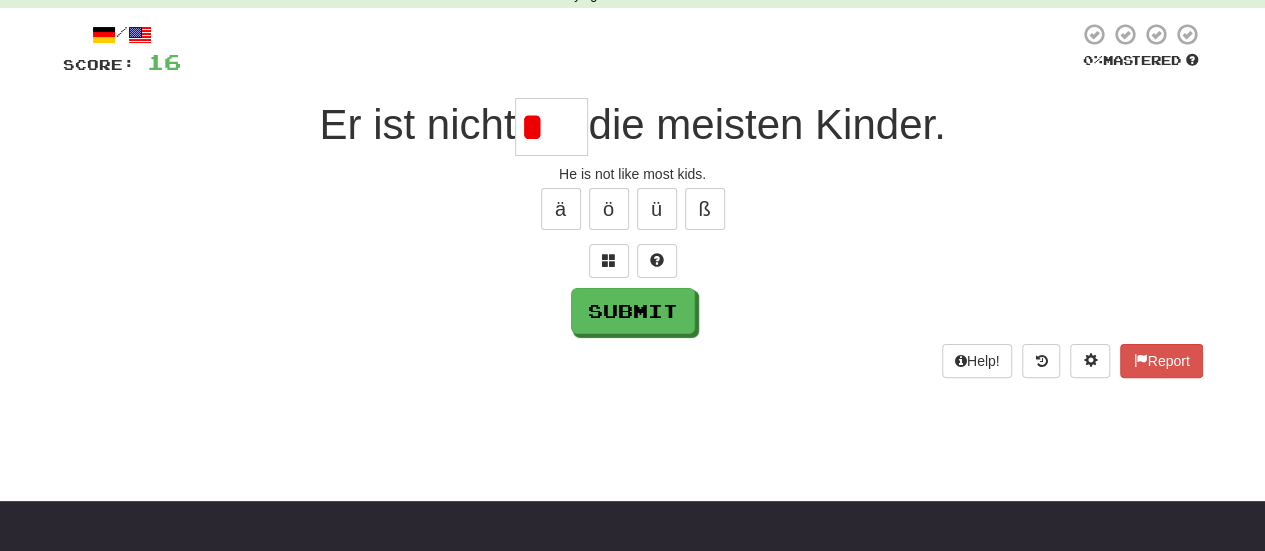 scroll, scrollTop: 0, scrollLeft: 0, axis: both 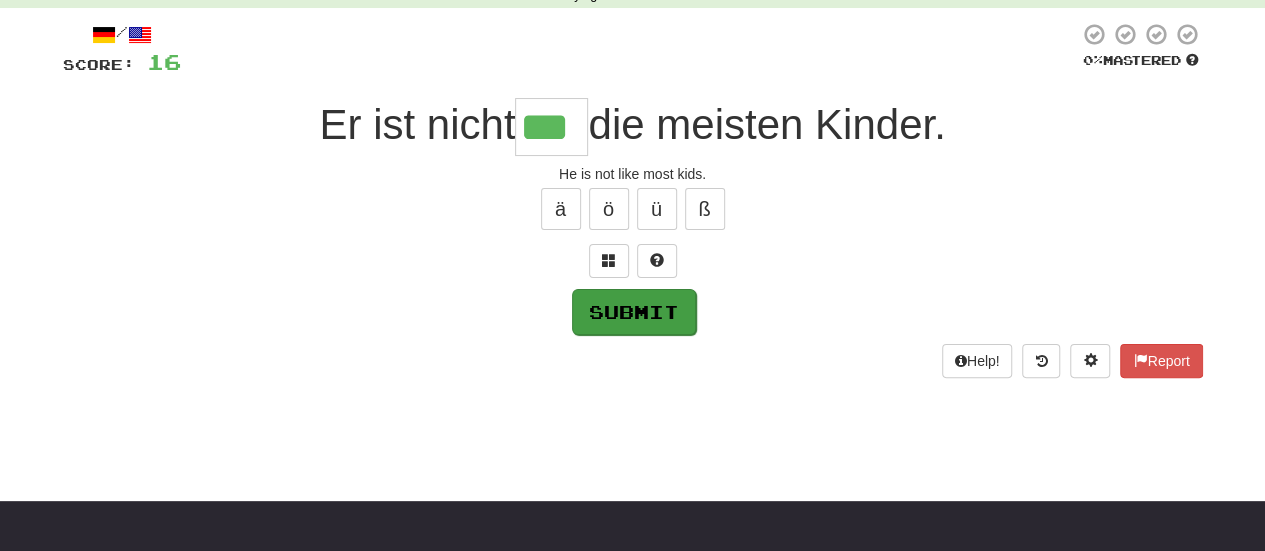 type on "***" 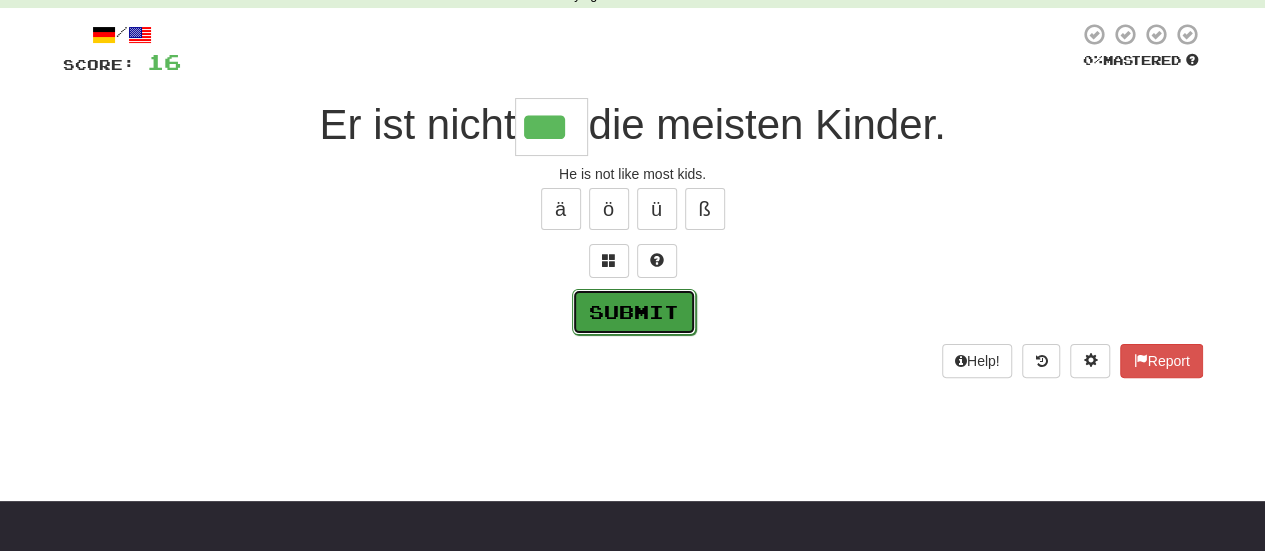 click on "Submit" at bounding box center (634, 312) 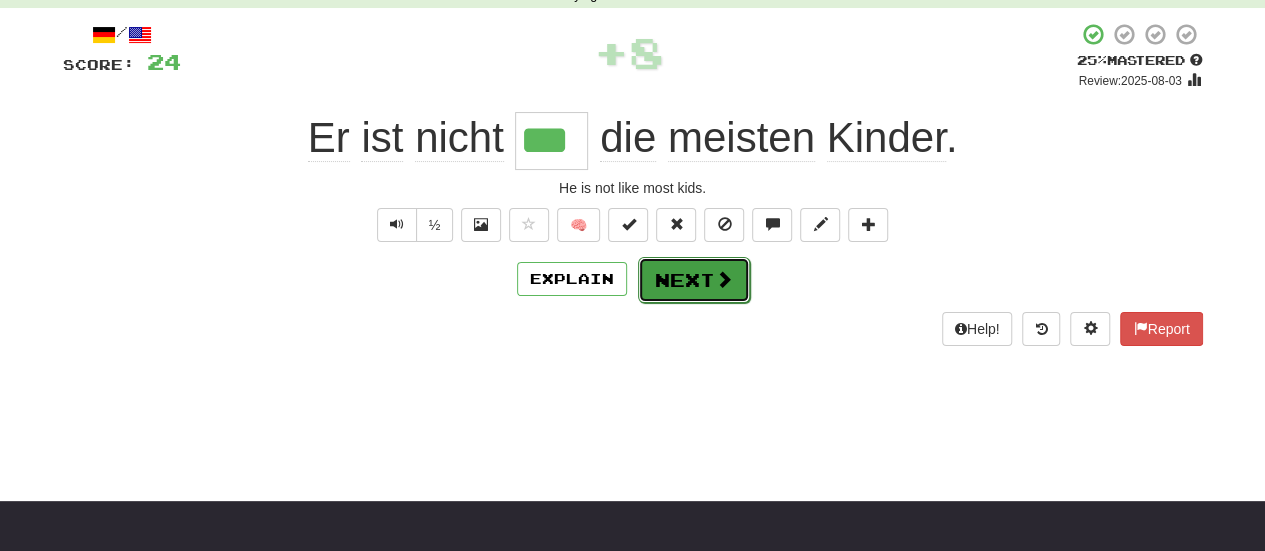 click on "Next" at bounding box center [694, 280] 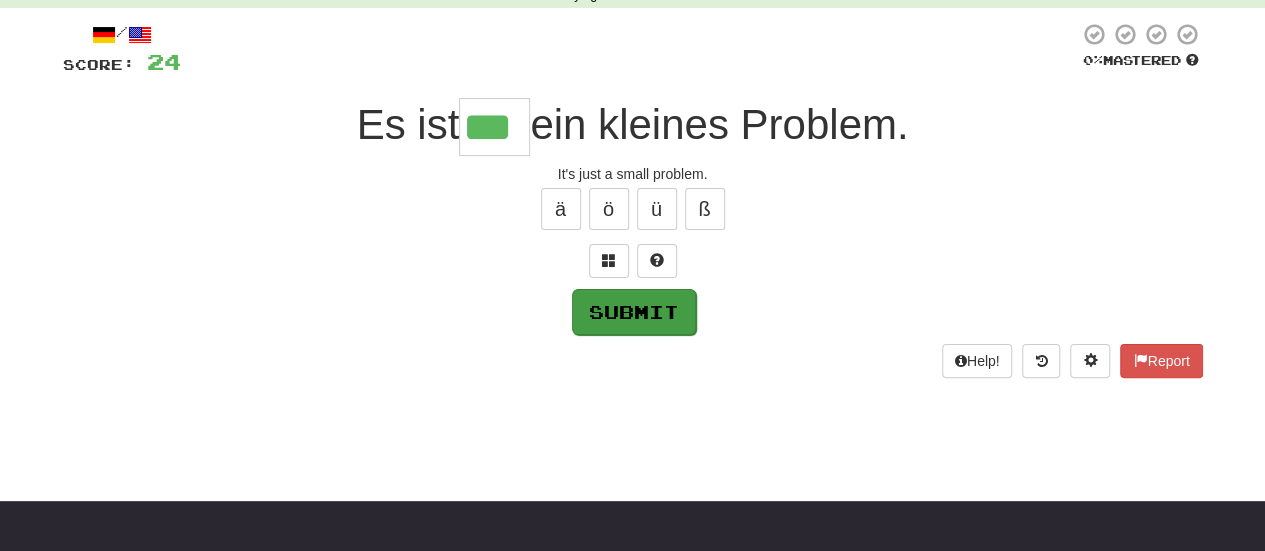 type on "***" 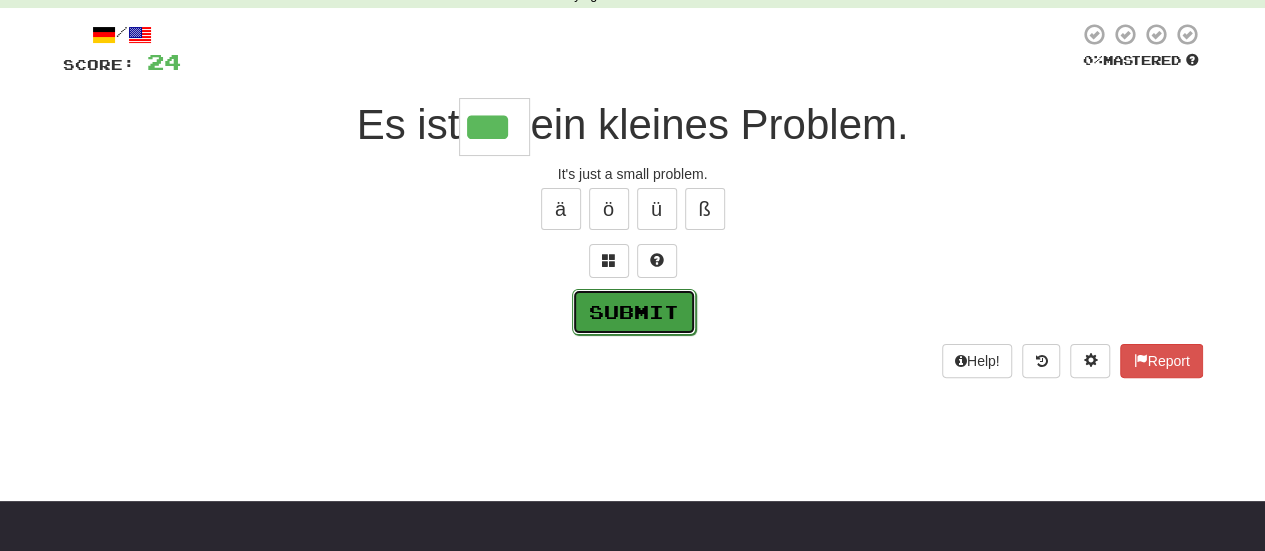 click on "Submit" at bounding box center (634, 312) 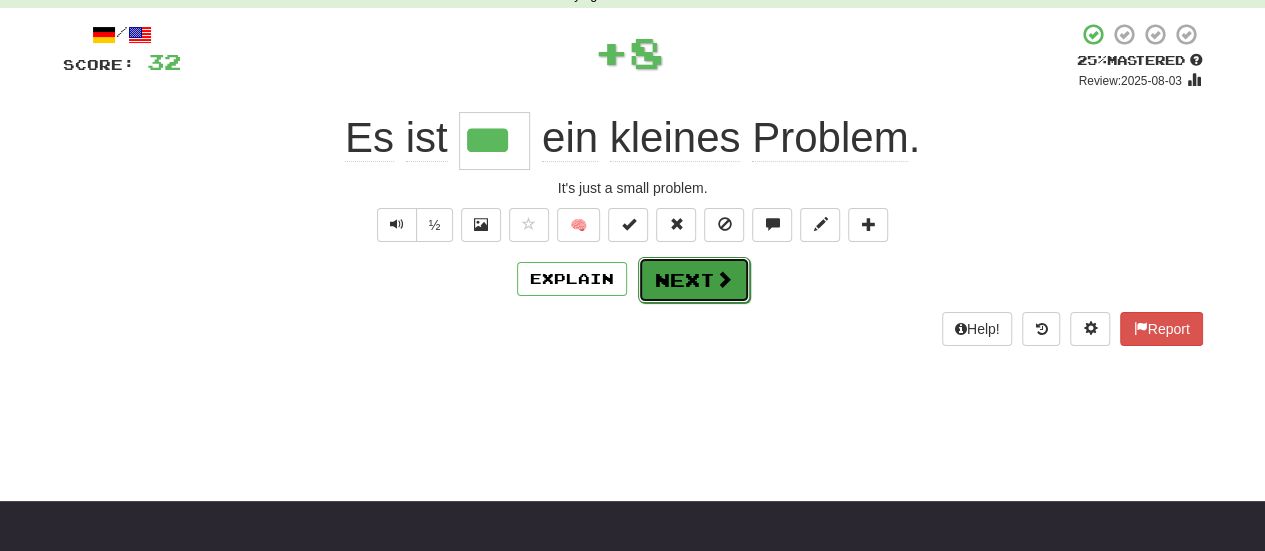click on "Next" at bounding box center [694, 280] 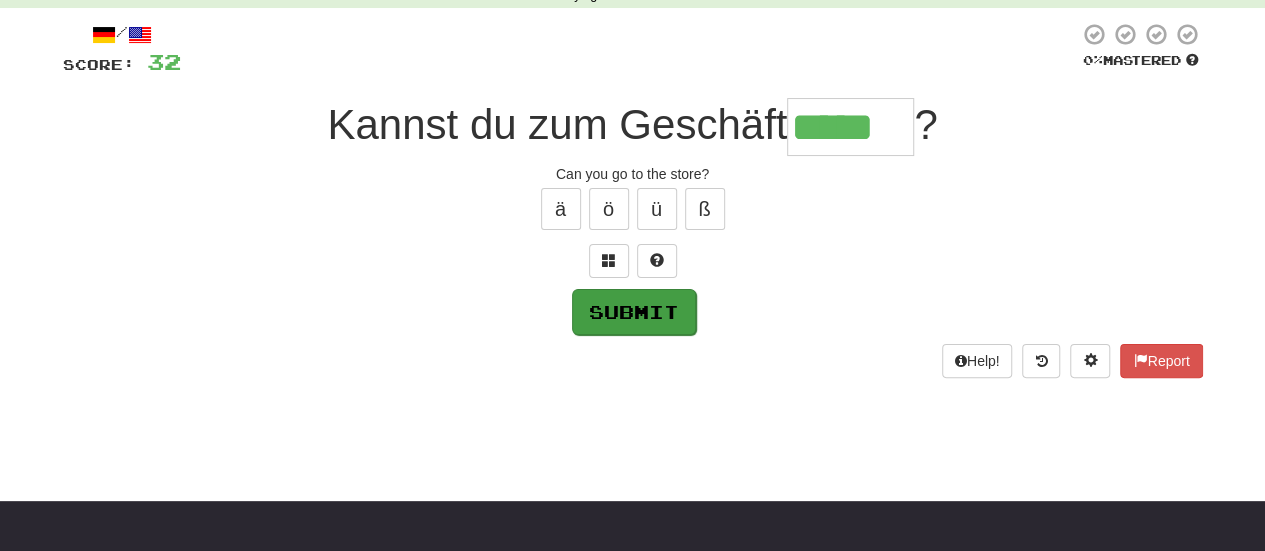 type on "*****" 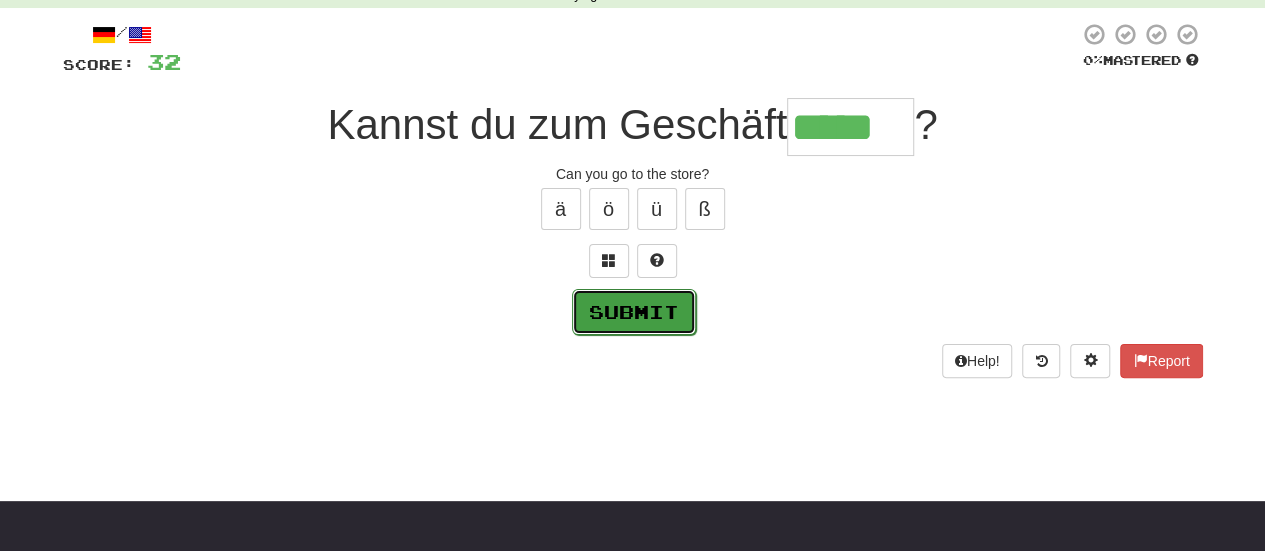 click on "Submit" at bounding box center [634, 312] 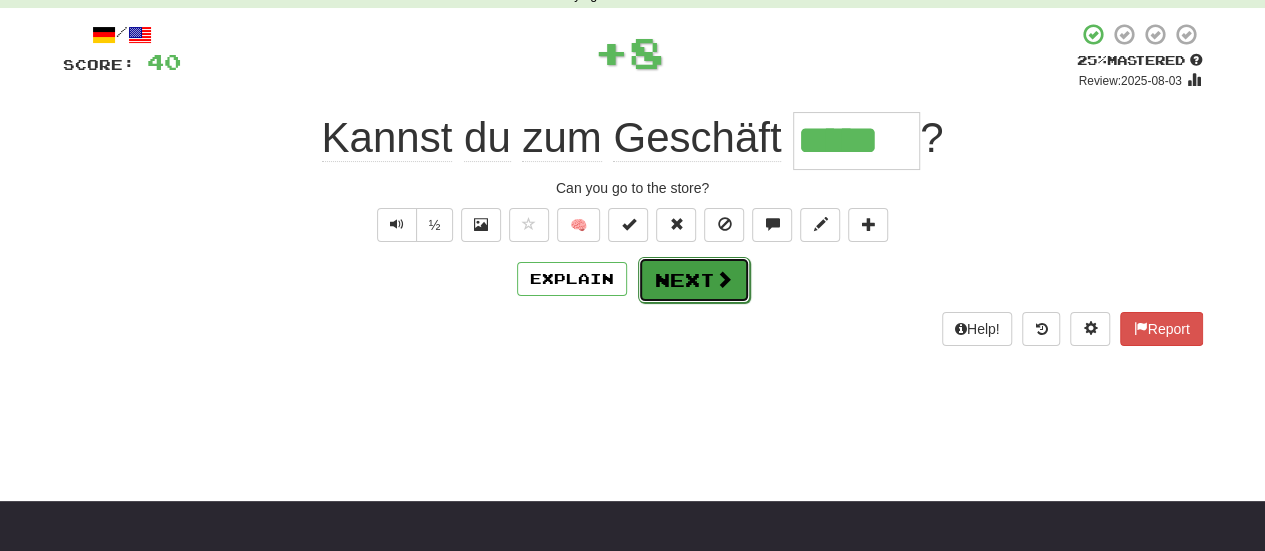 click on "Next" at bounding box center [694, 280] 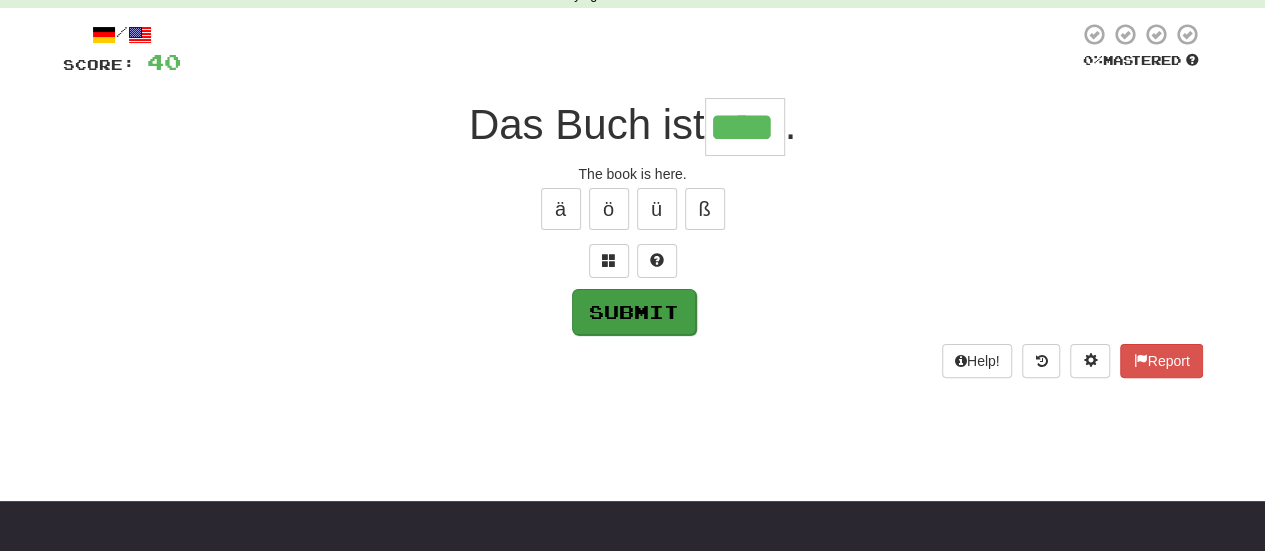 type on "****" 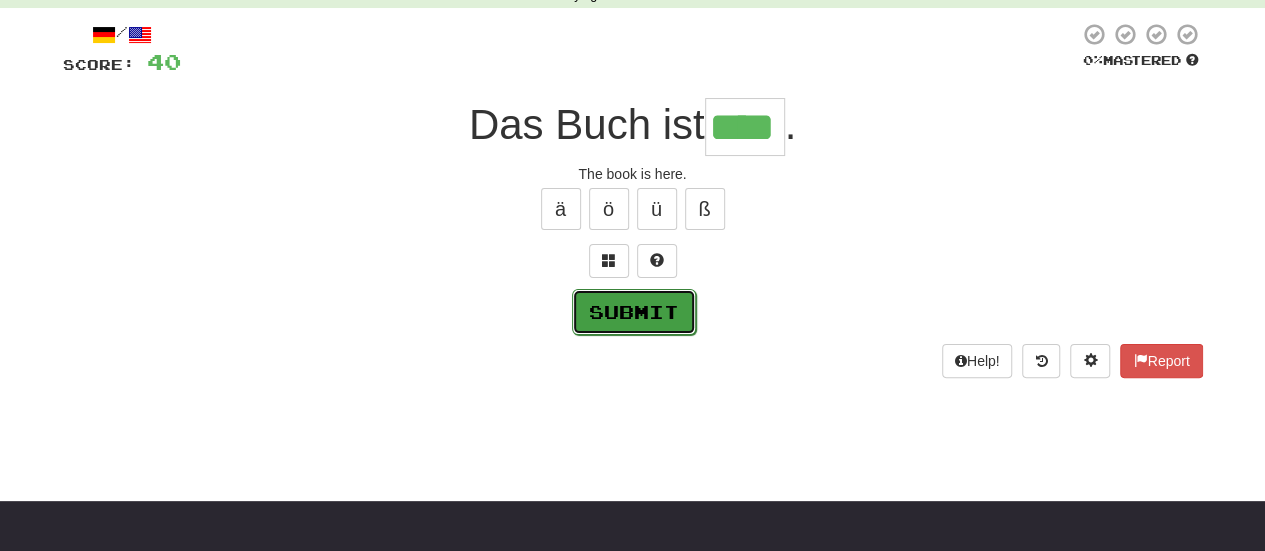 click on "Submit" at bounding box center (634, 312) 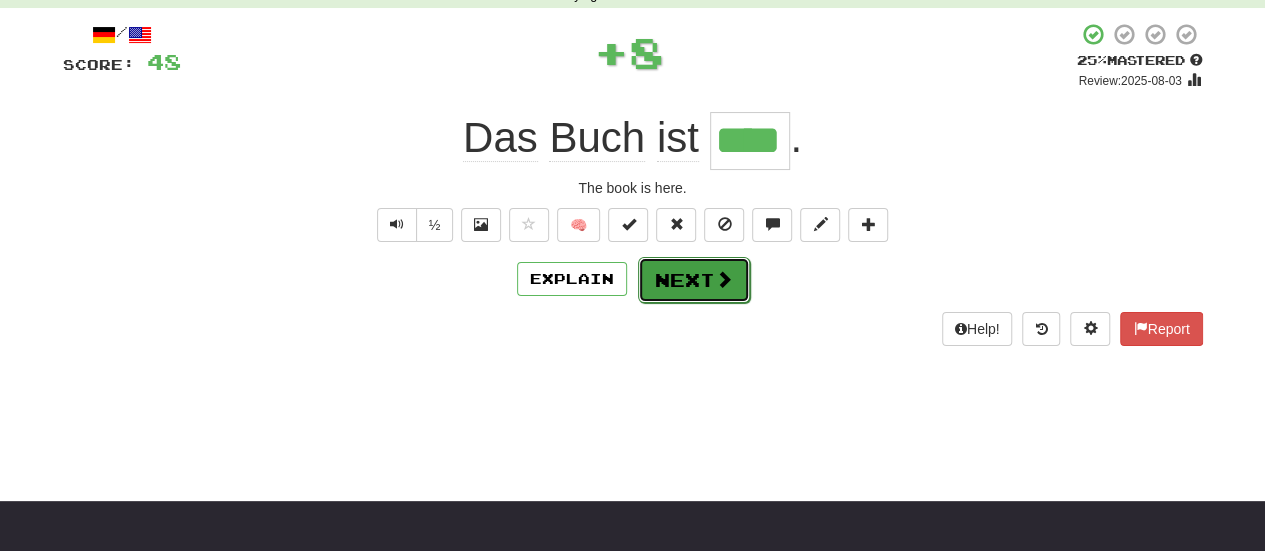 click on "Next" at bounding box center [694, 280] 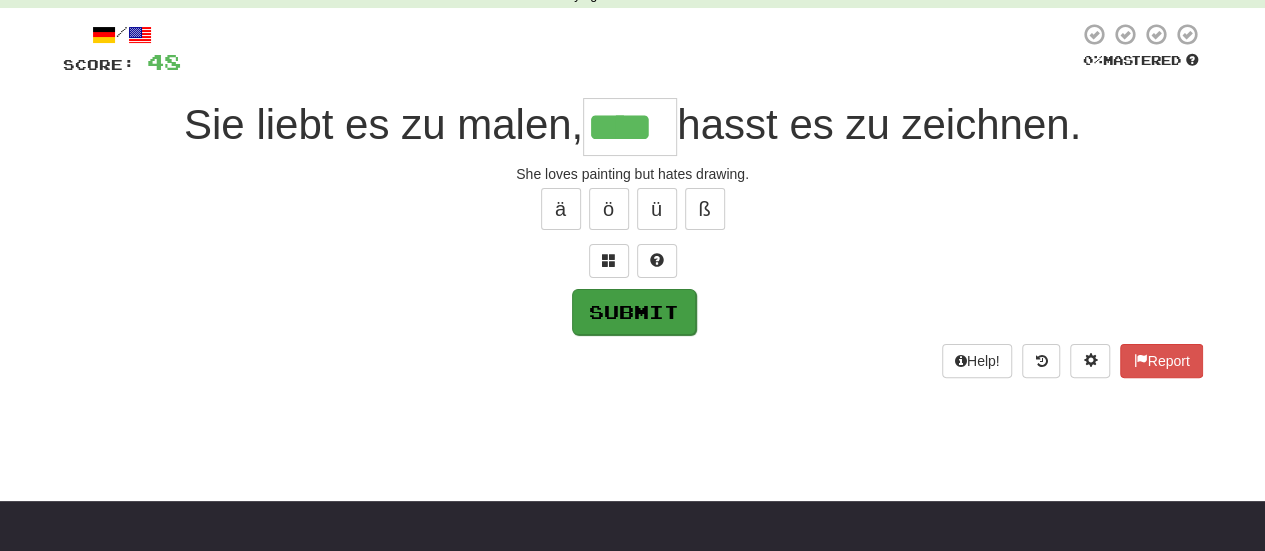 type on "****" 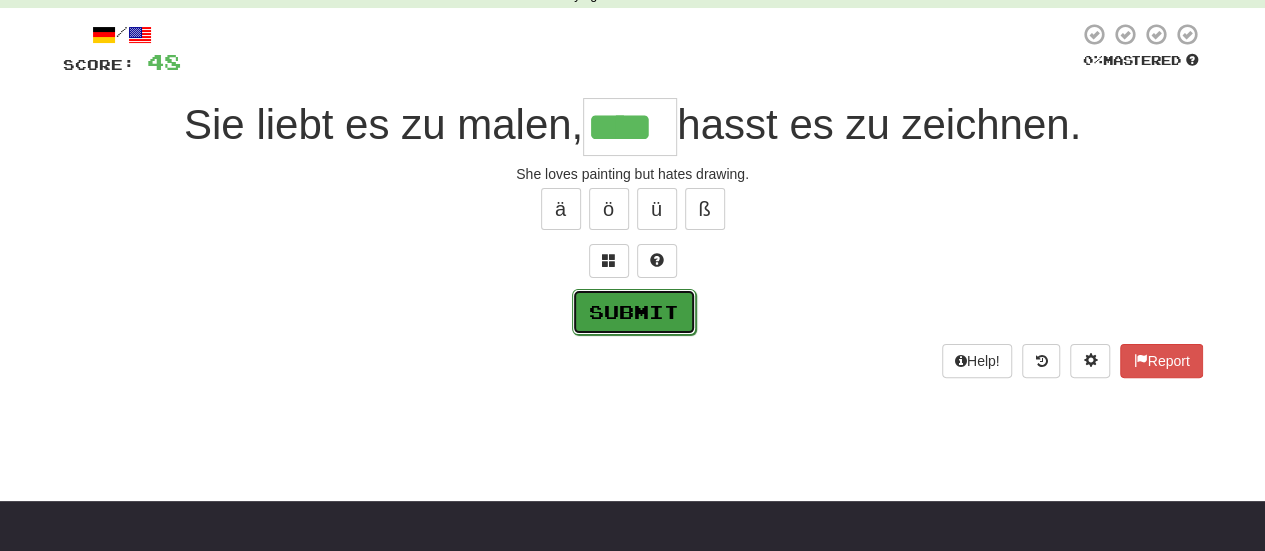 click on "Submit" at bounding box center (634, 312) 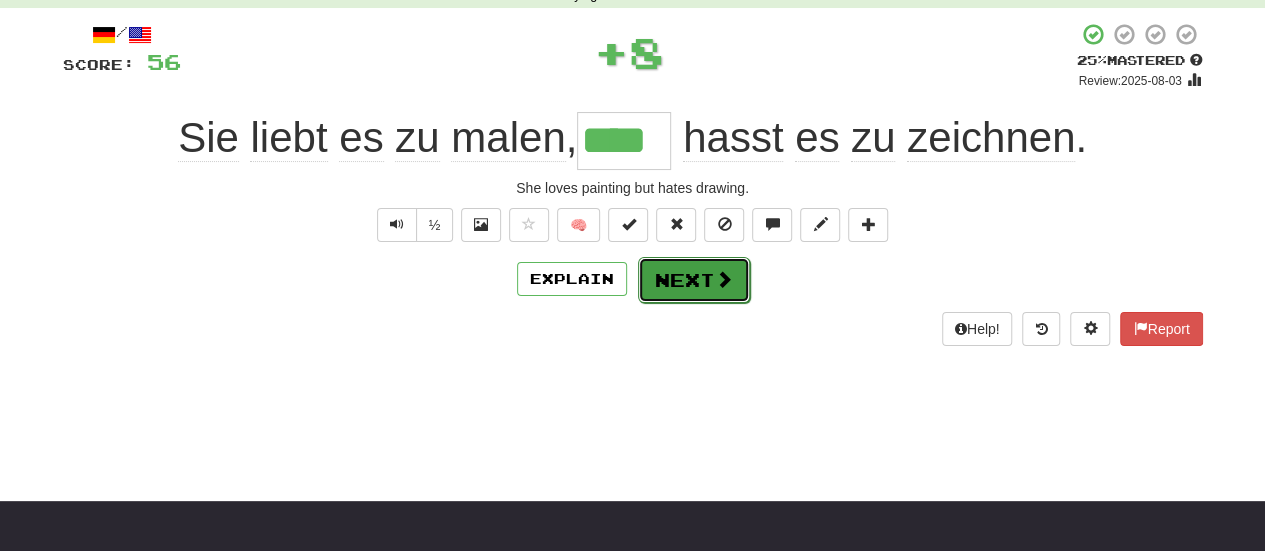 click on "Next" at bounding box center [694, 280] 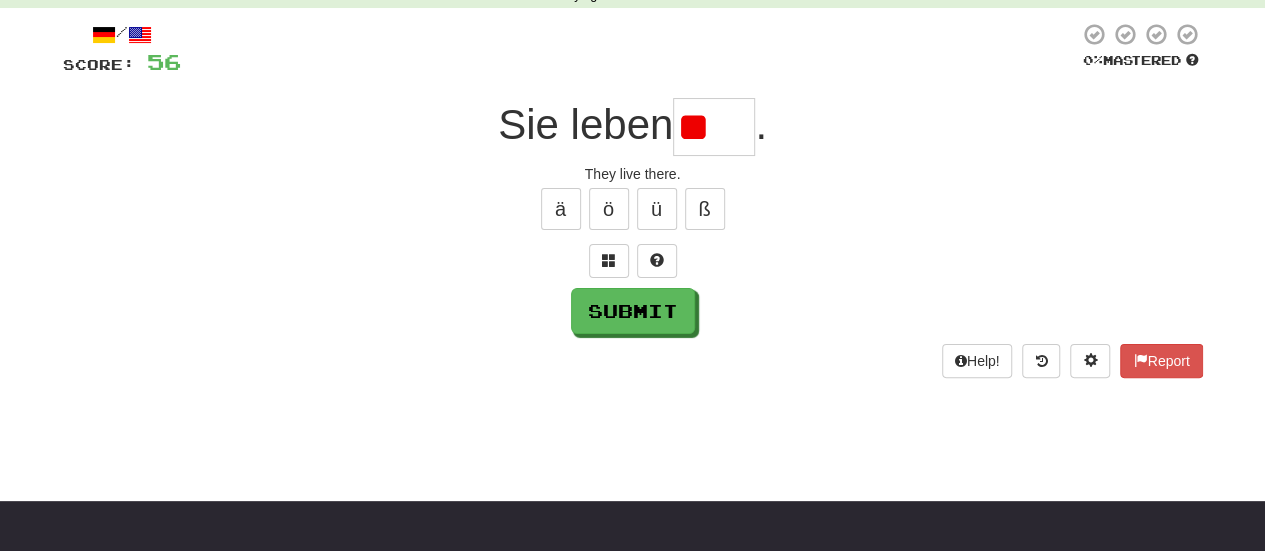 type on "*" 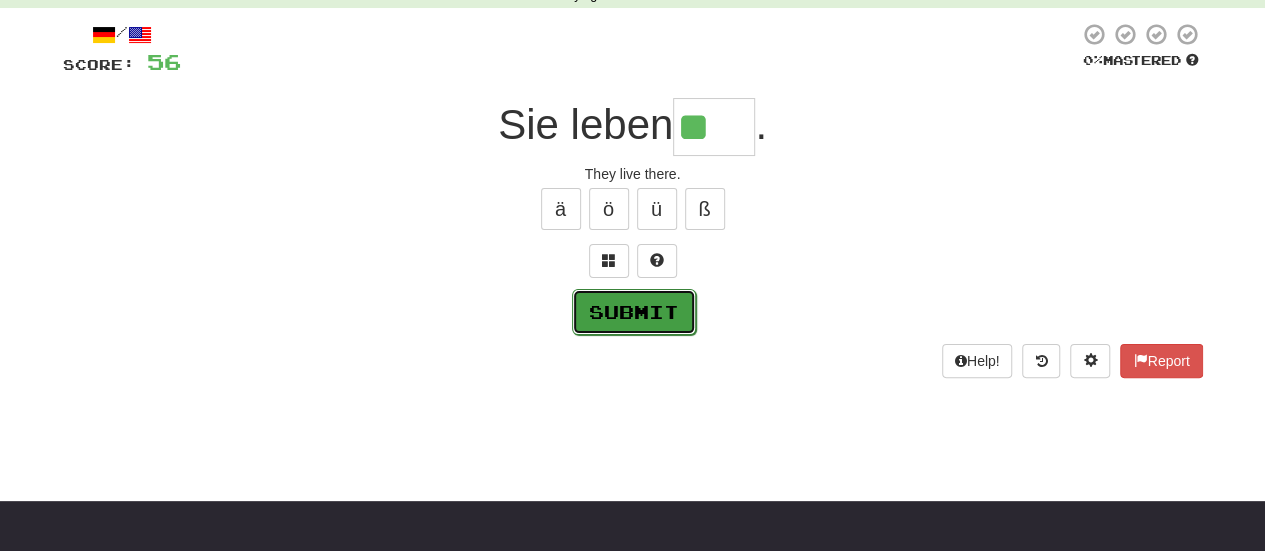 click on "Submit" at bounding box center [634, 312] 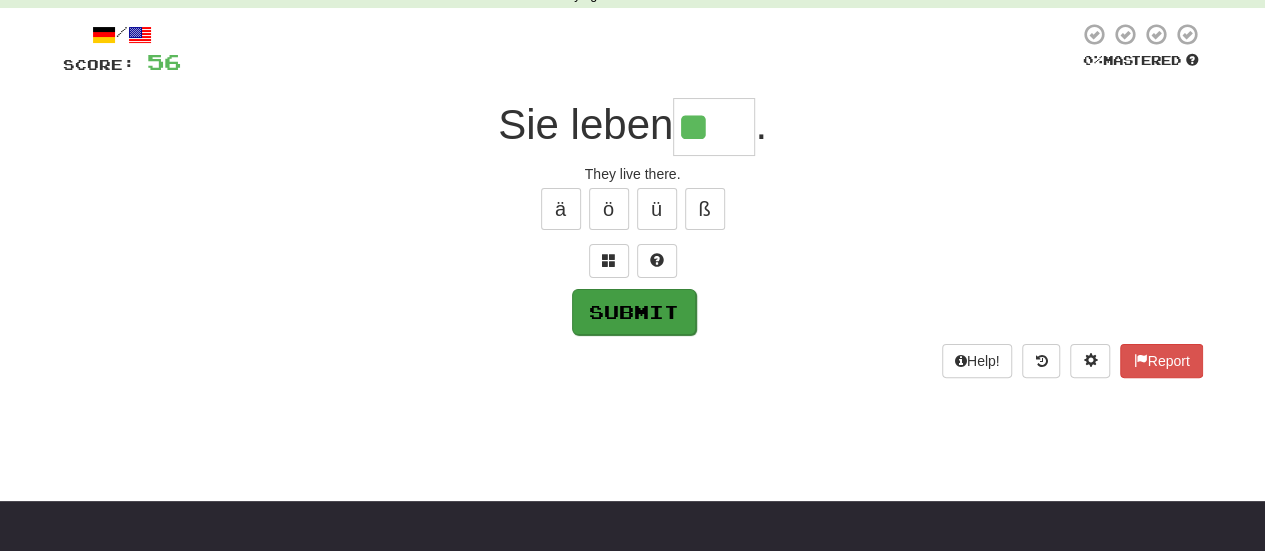 type on "****" 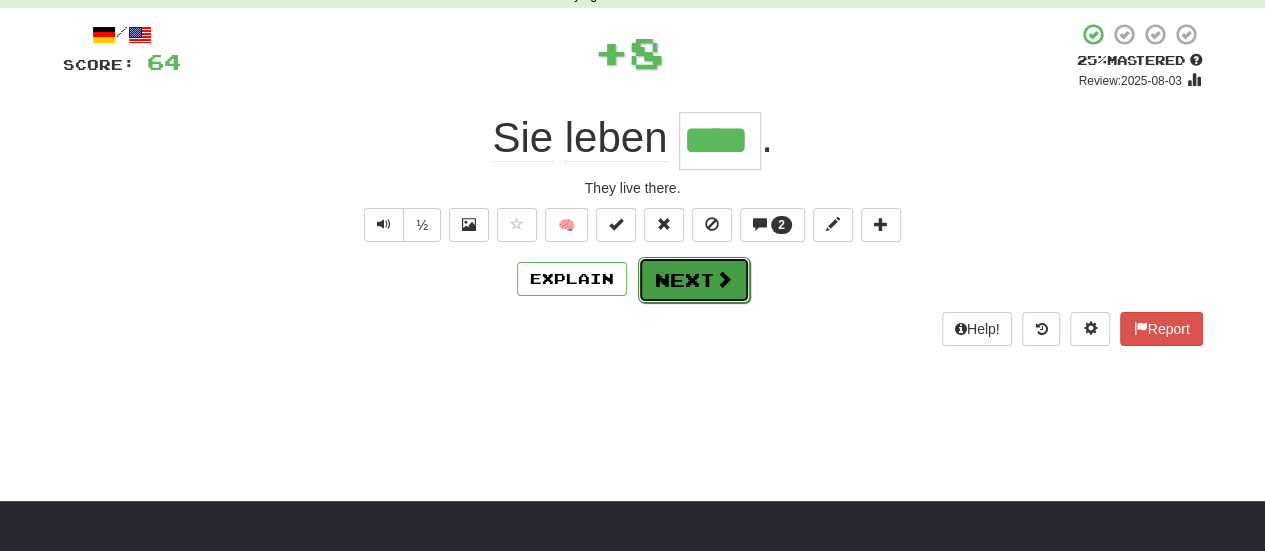 click on "Next" at bounding box center (694, 280) 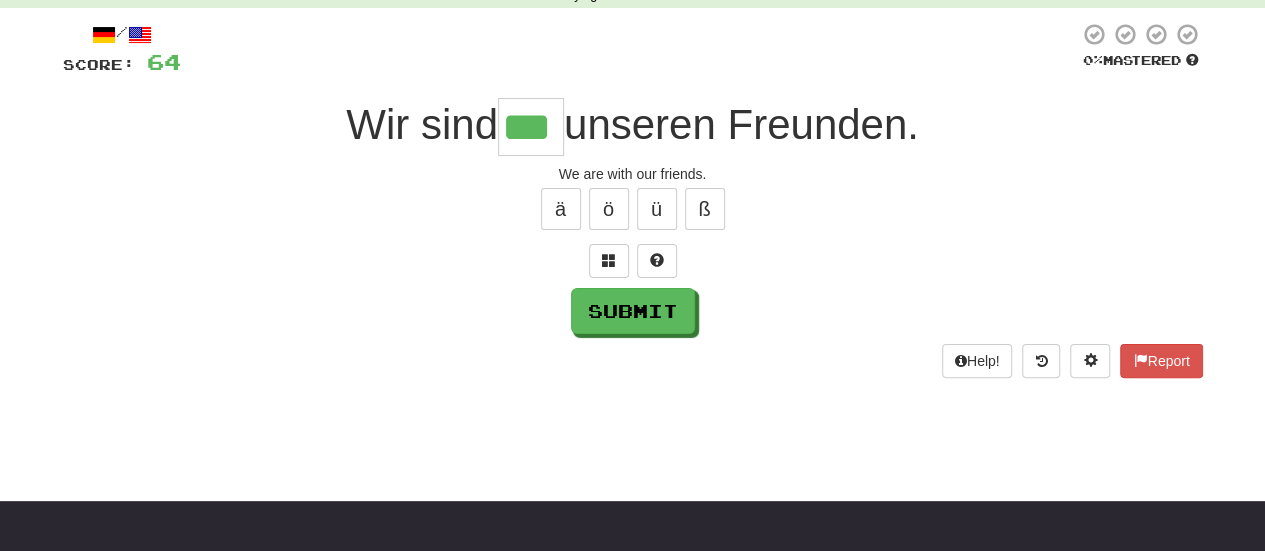 type on "***" 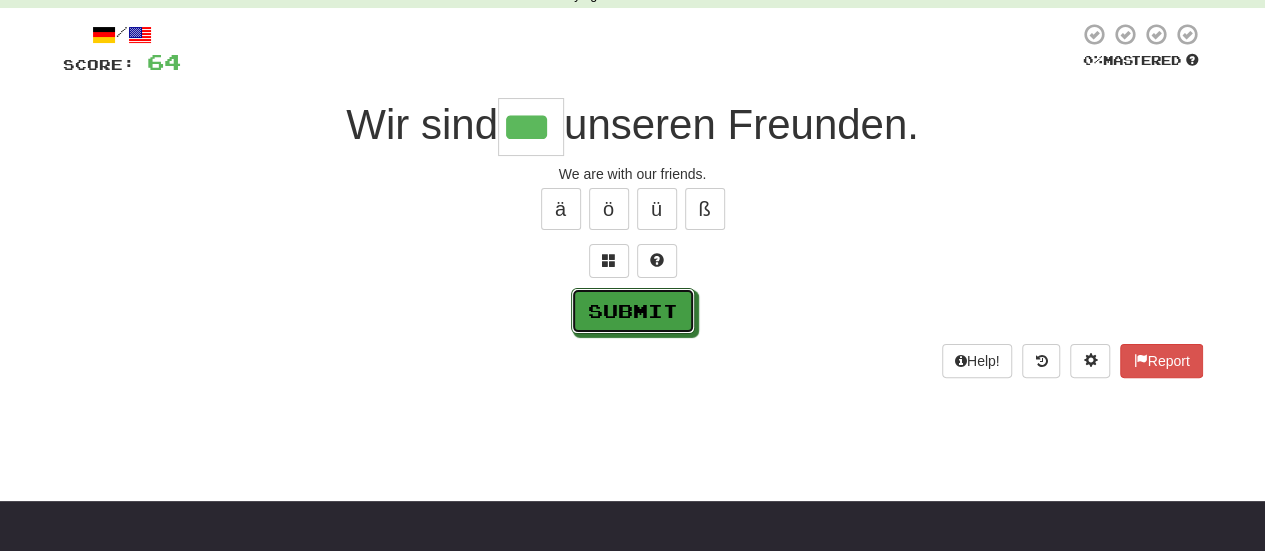 click on "Submit" at bounding box center (633, 311) 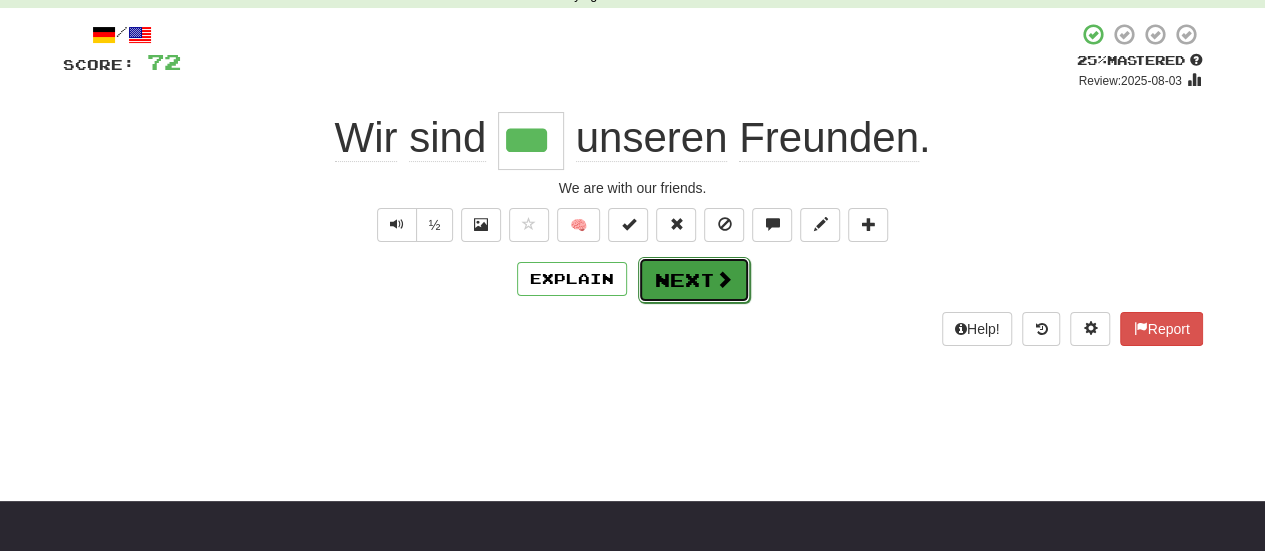 click on "Next" at bounding box center (694, 280) 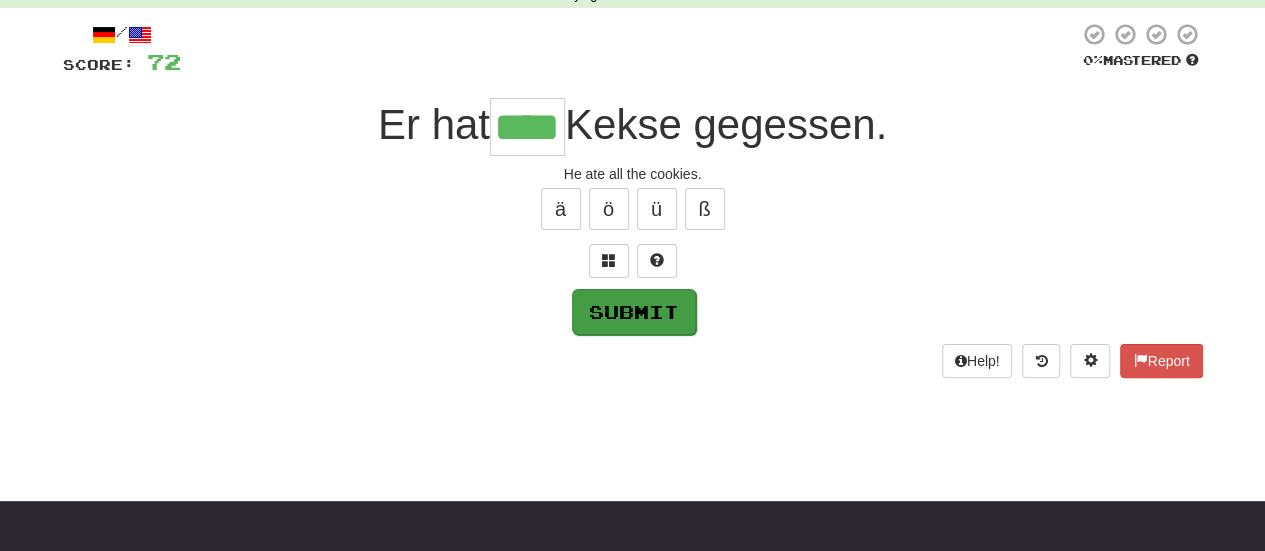 type on "****" 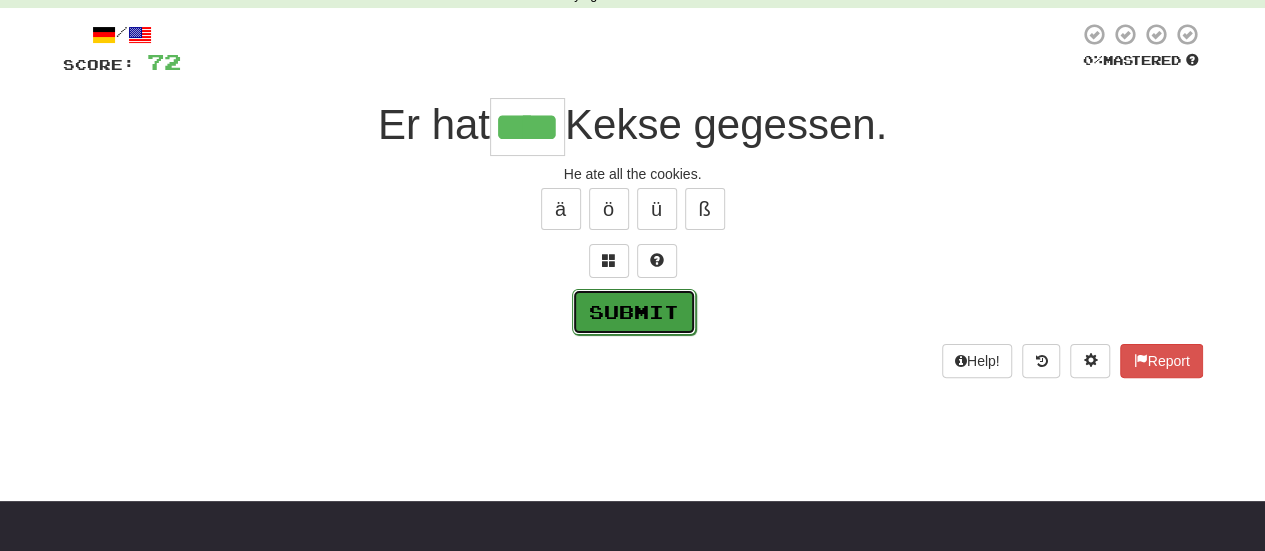 click on "Submit" at bounding box center [634, 312] 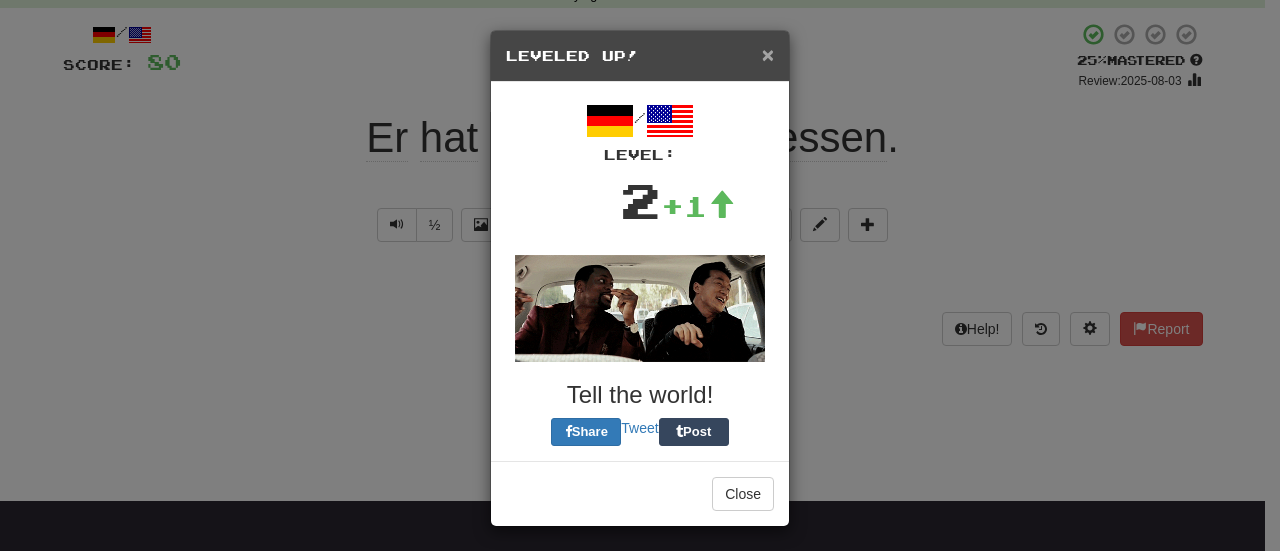 click on "×" at bounding box center [768, 54] 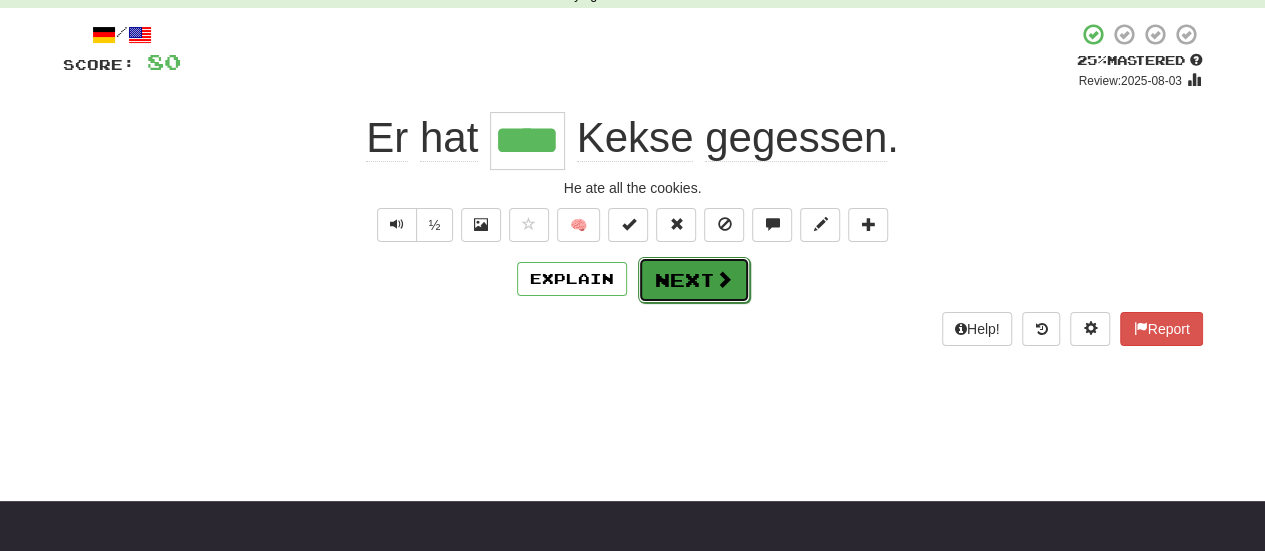 click on "Next" at bounding box center [694, 280] 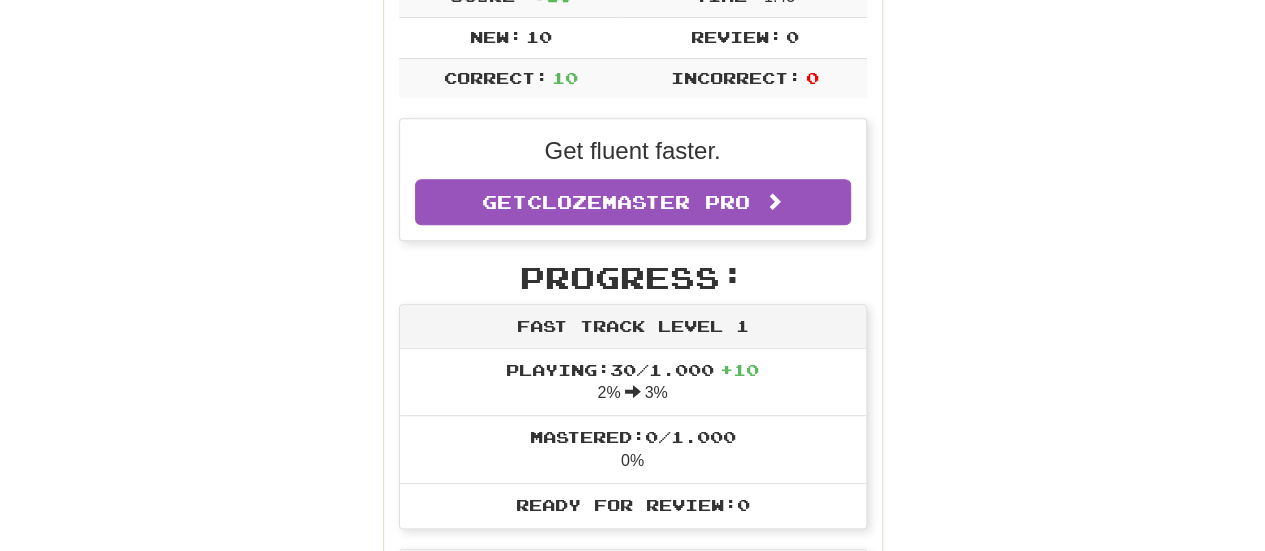 scroll, scrollTop: 400, scrollLeft: 0, axis: vertical 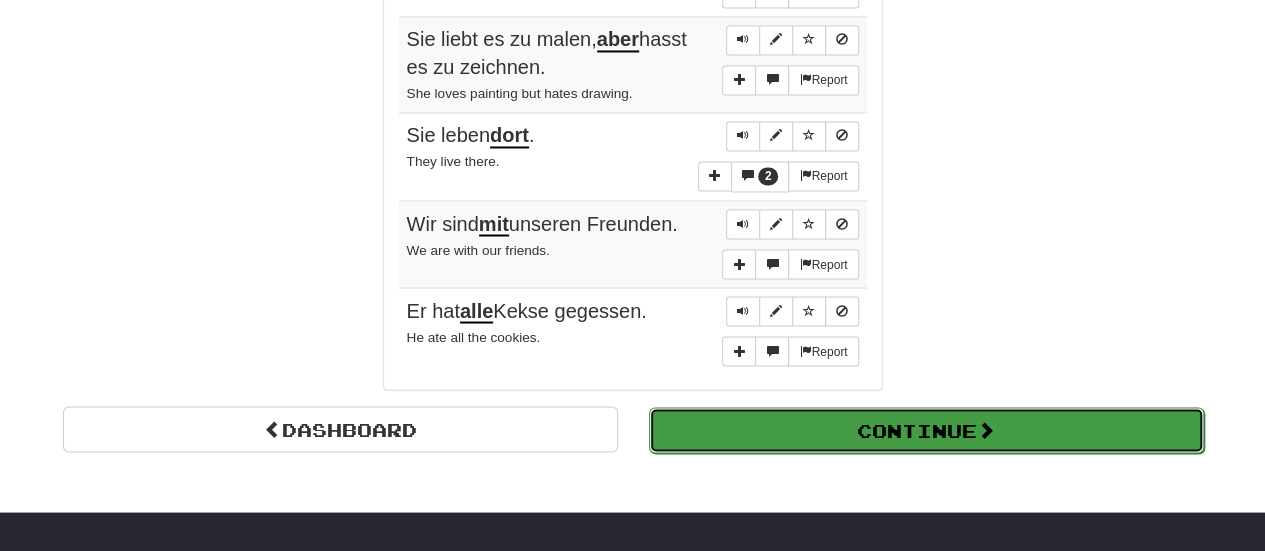click on "Continue" at bounding box center [926, 430] 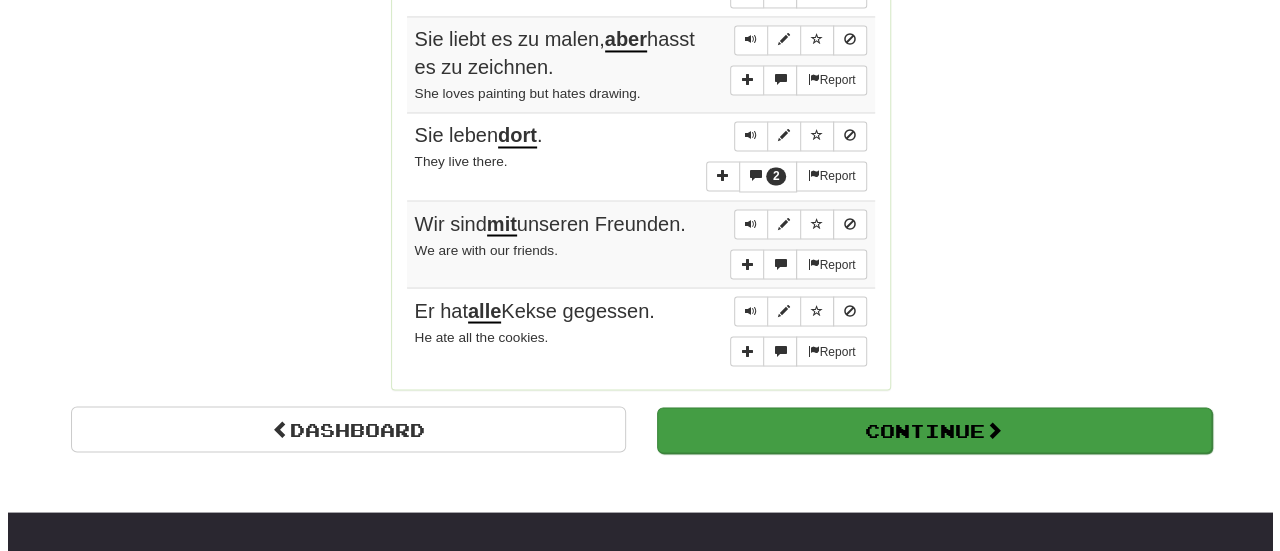 scroll, scrollTop: 710, scrollLeft: 0, axis: vertical 